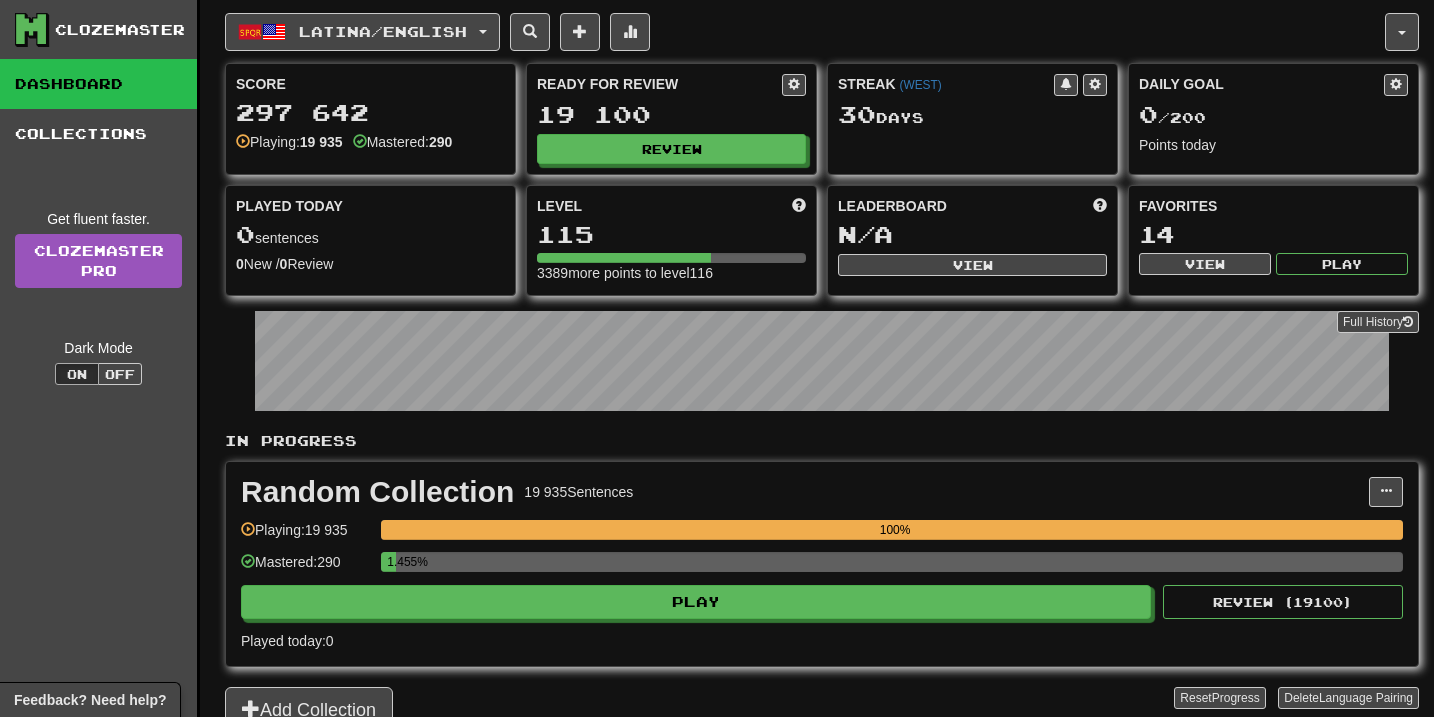 scroll, scrollTop: 0, scrollLeft: 0, axis: both 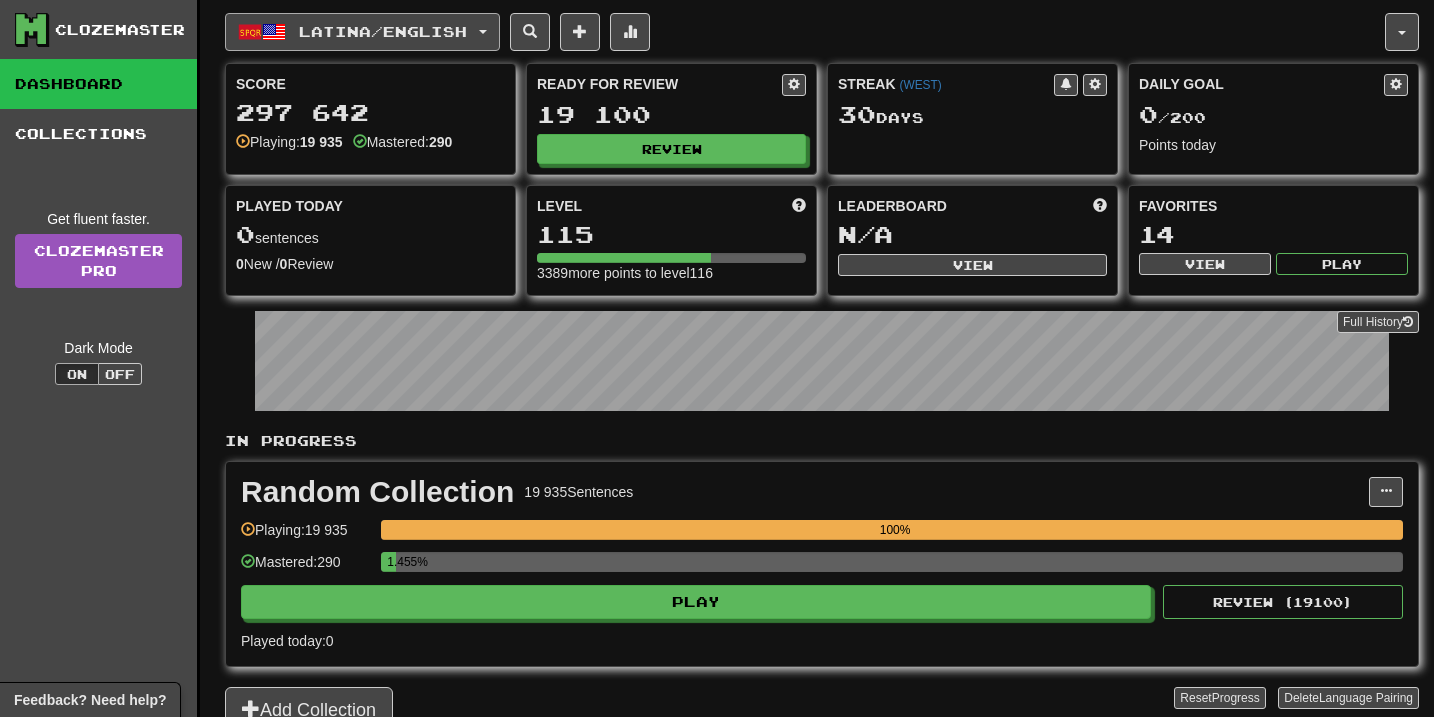 click at bounding box center [483, 32] 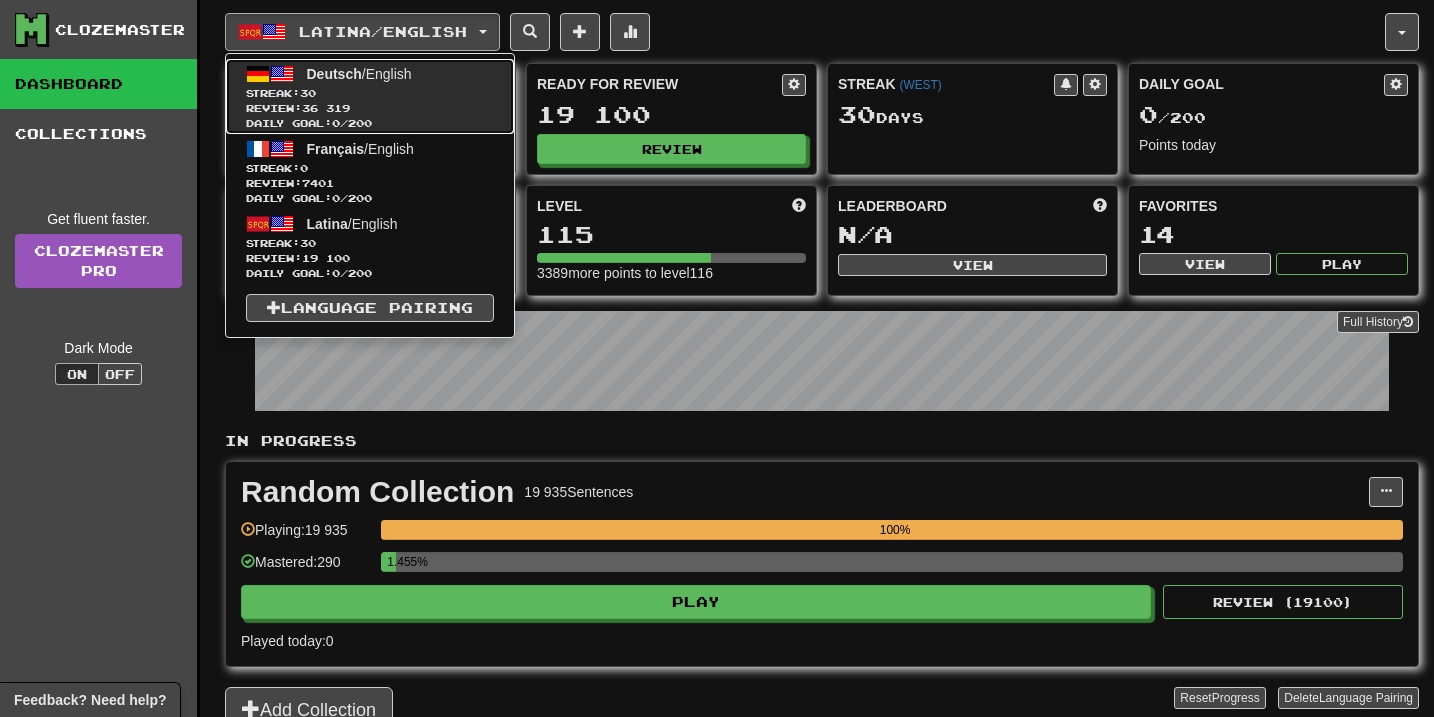 click on "Streak:  30" at bounding box center (370, 93) 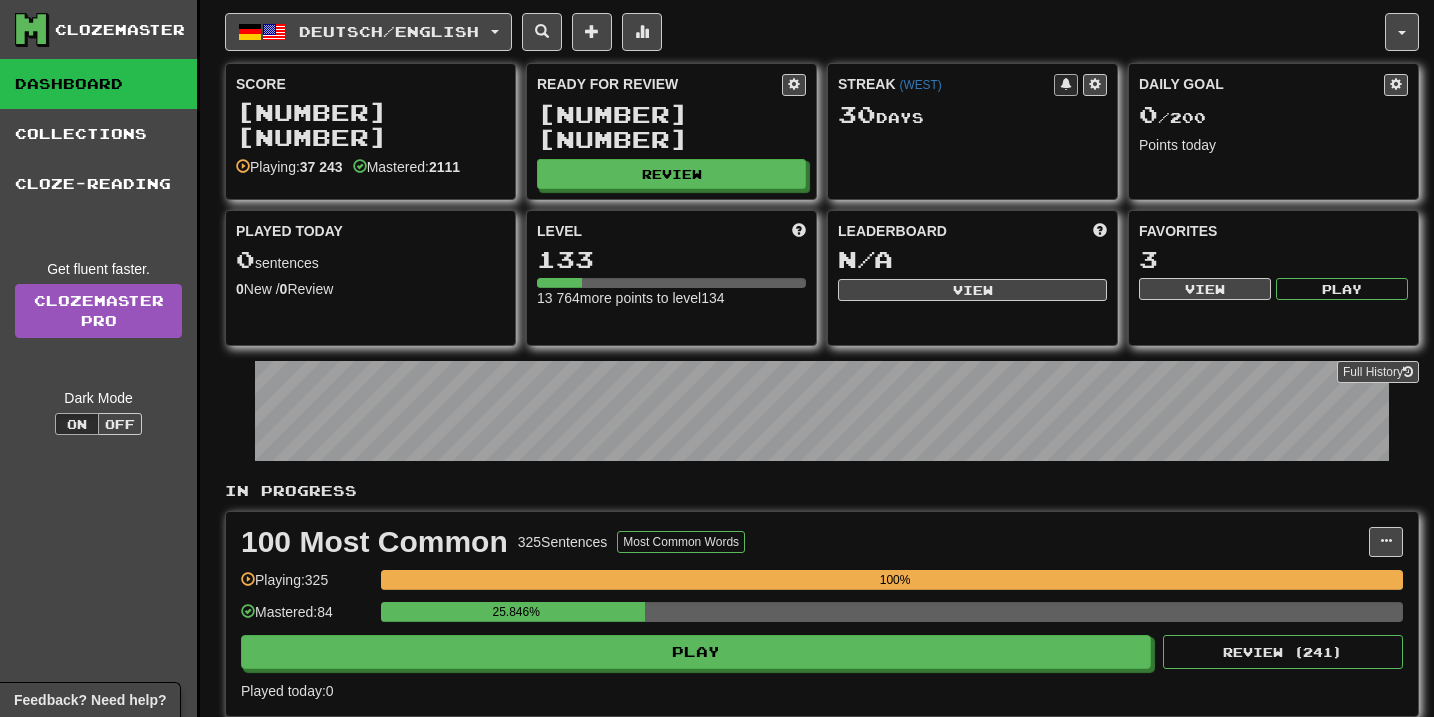 scroll, scrollTop: 0, scrollLeft: 0, axis: both 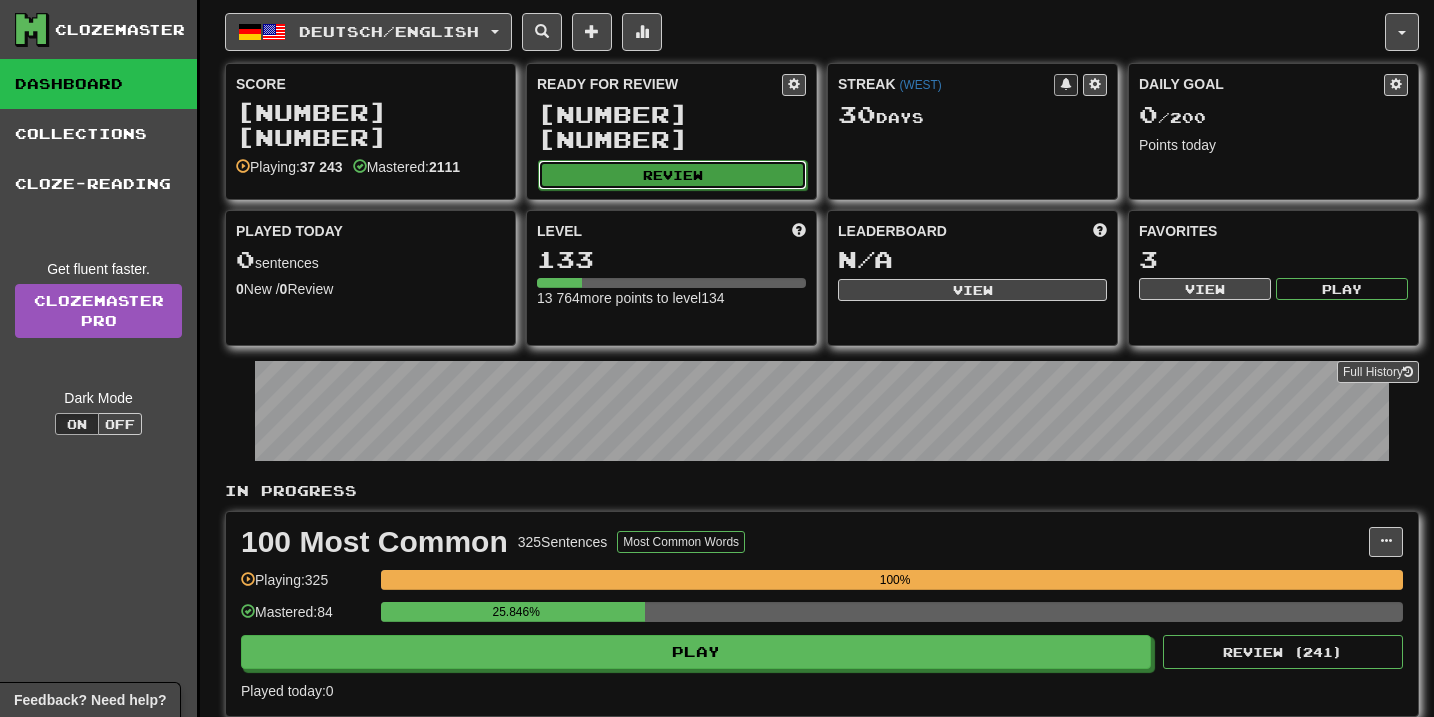 click on "Review" at bounding box center [672, 175] 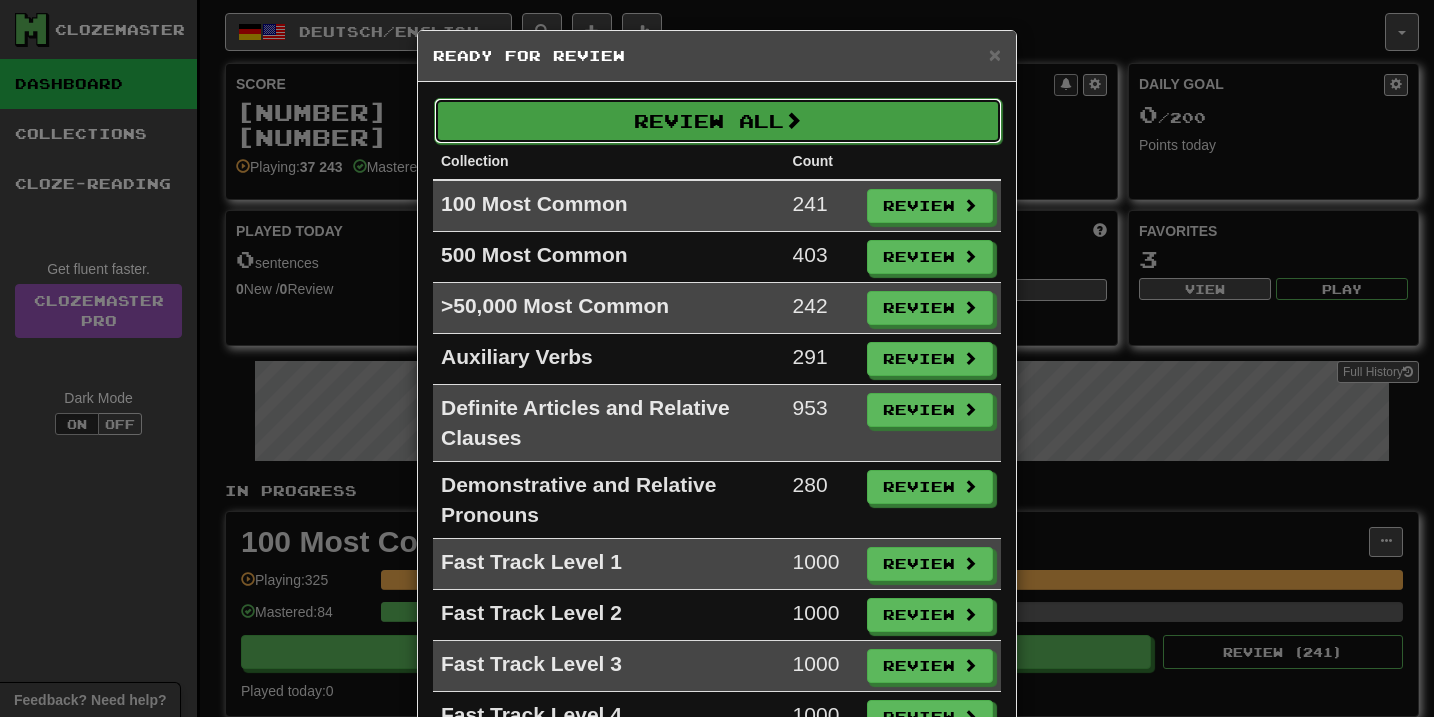 click on "Review All" at bounding box center [718, 121] 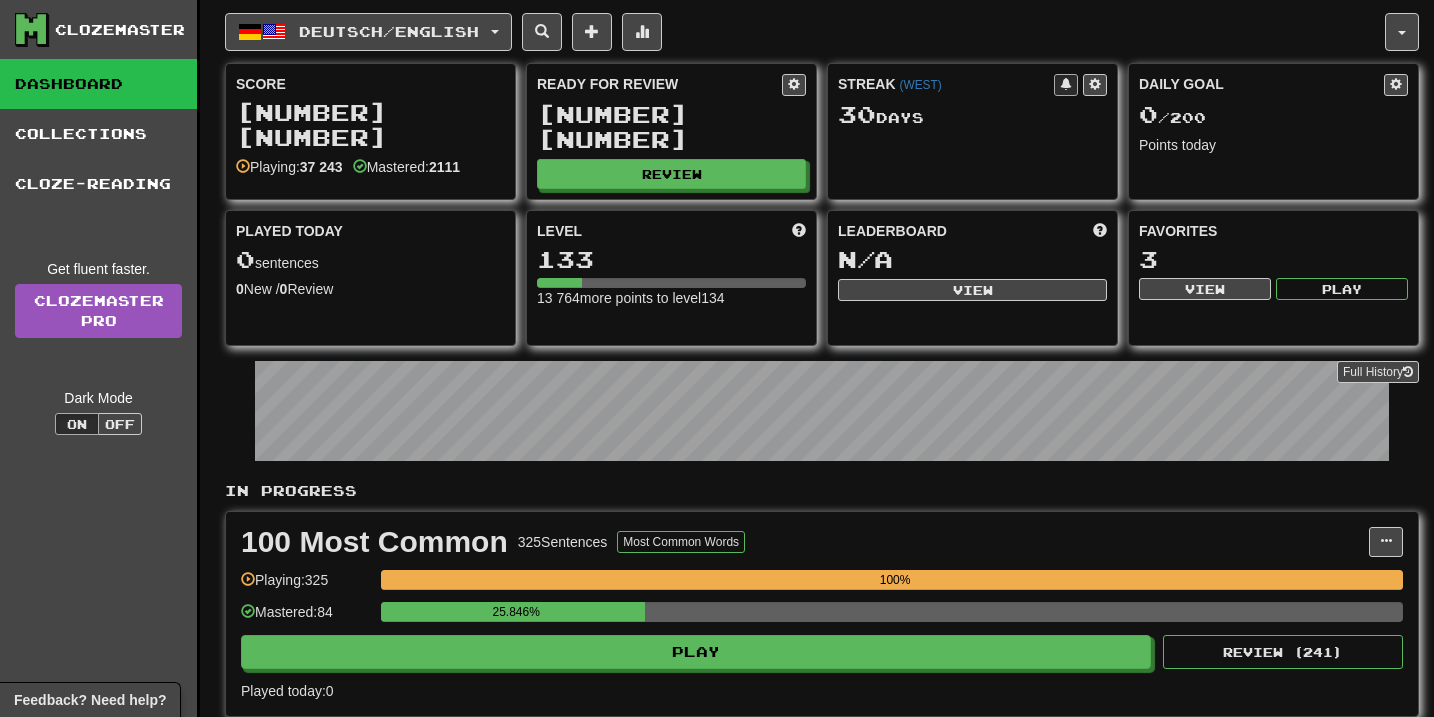 select on "**" 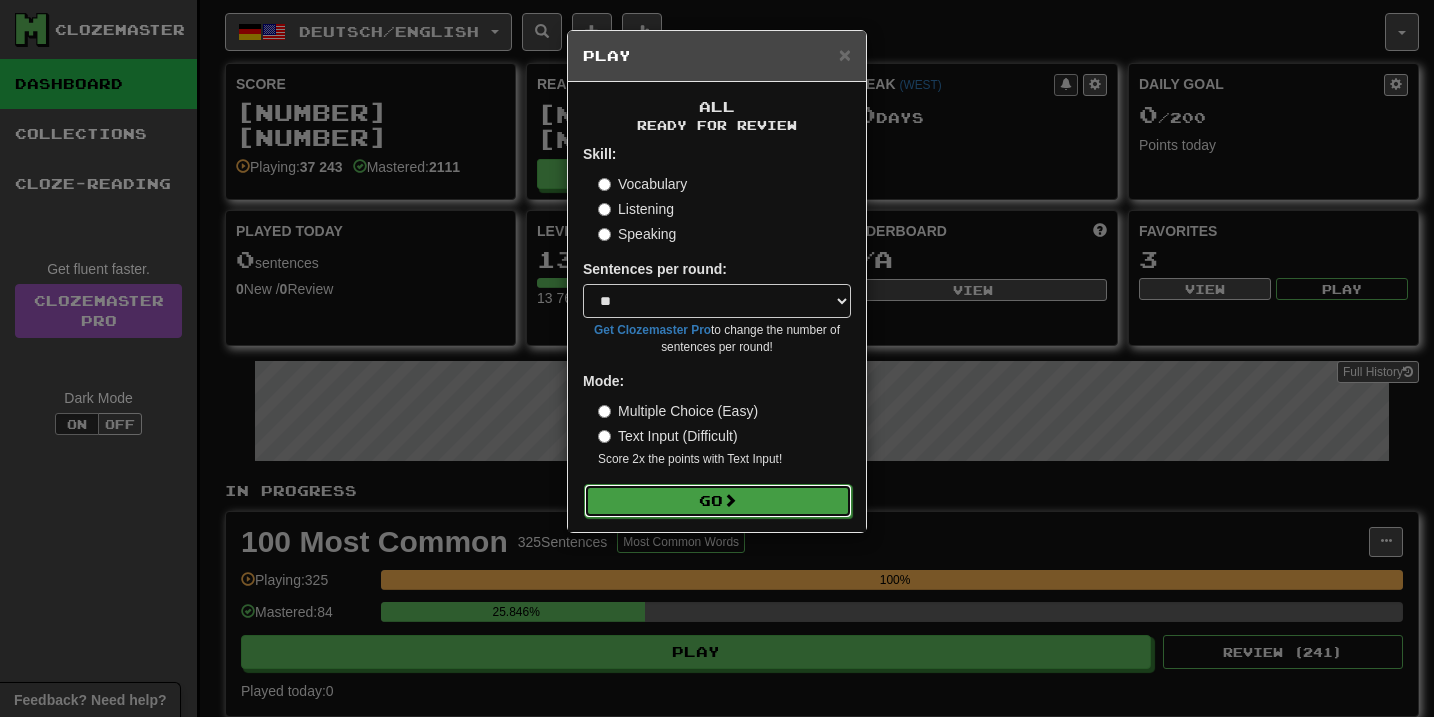 click on "Go" at bounding box center (718, 501) 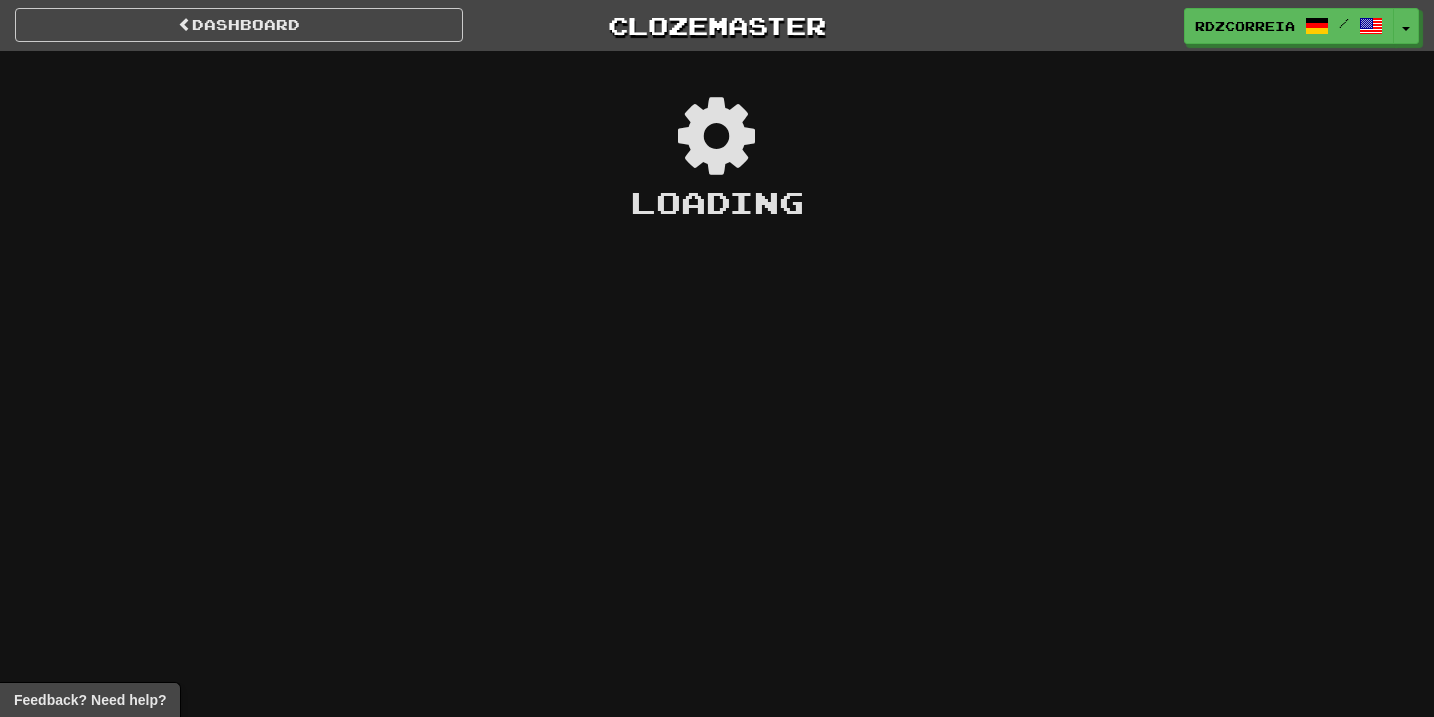 scroll, scrollTop: 0, scrollLeft: 0, axis: both 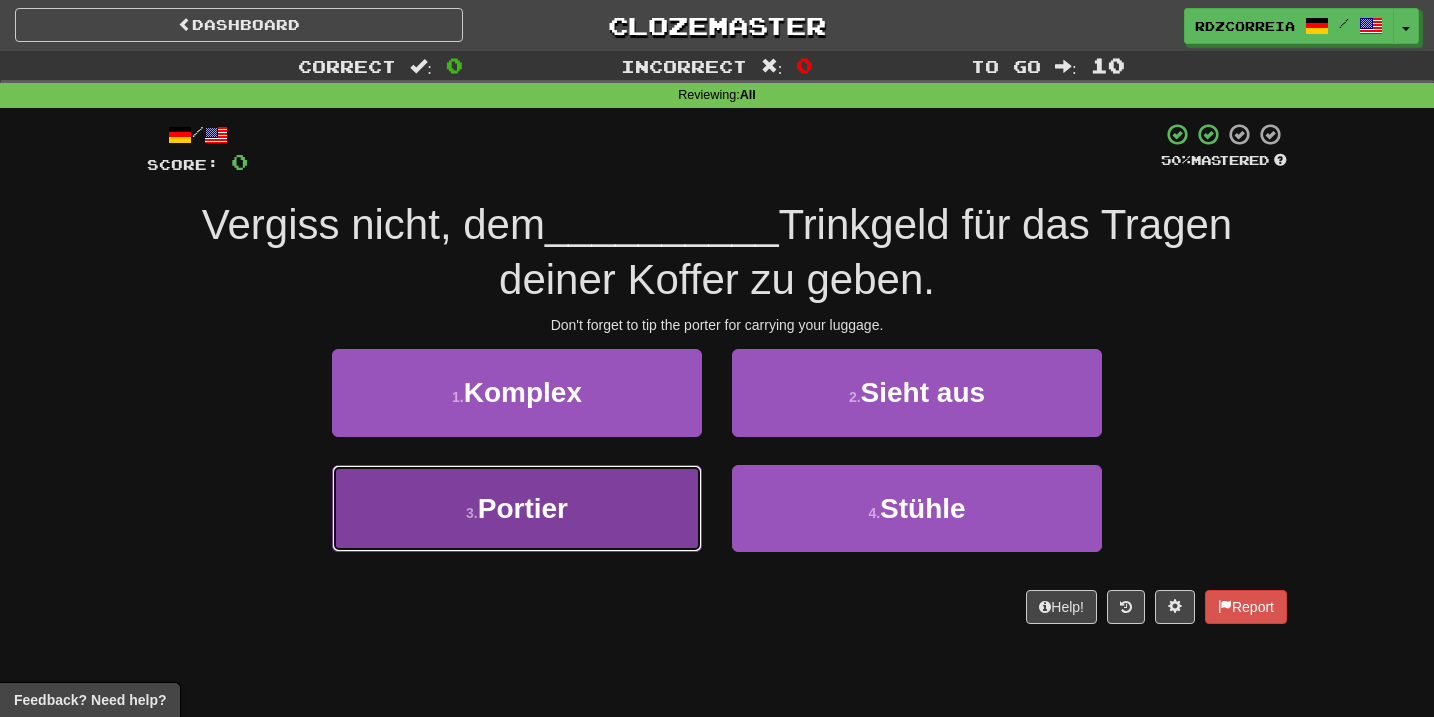 click on "3 .  Portier" at bounding box center (517, 508) 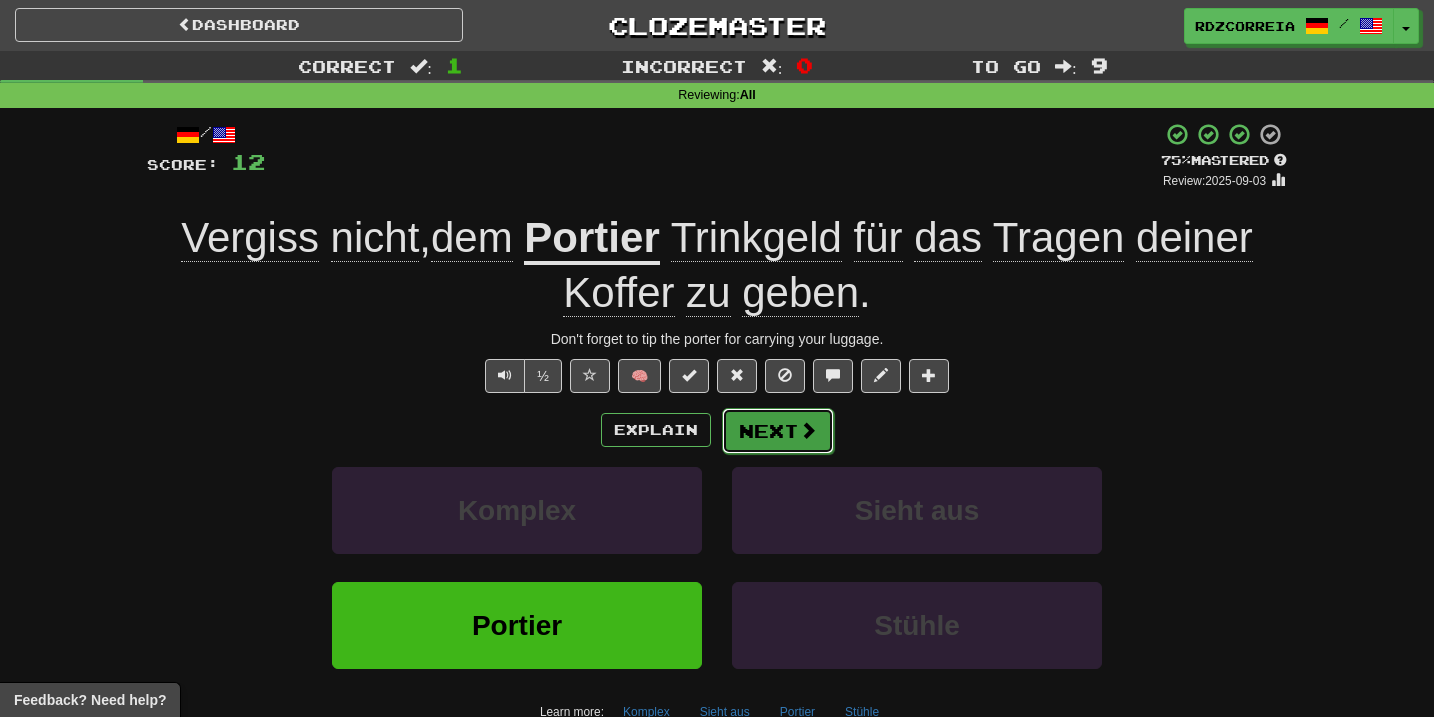 click on "Next" at bounding box center [778, 431] 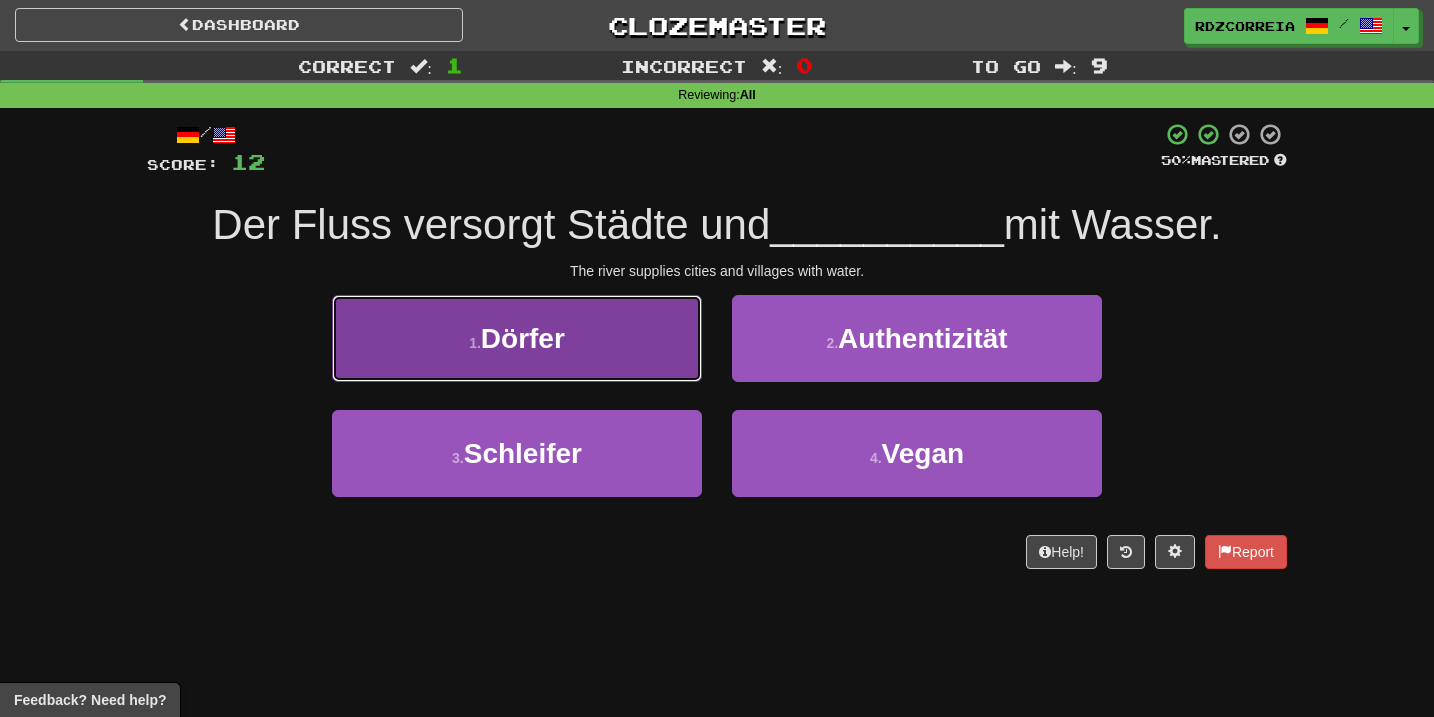 click on "1 .  Dörfer" at bounding box center [517, 338] 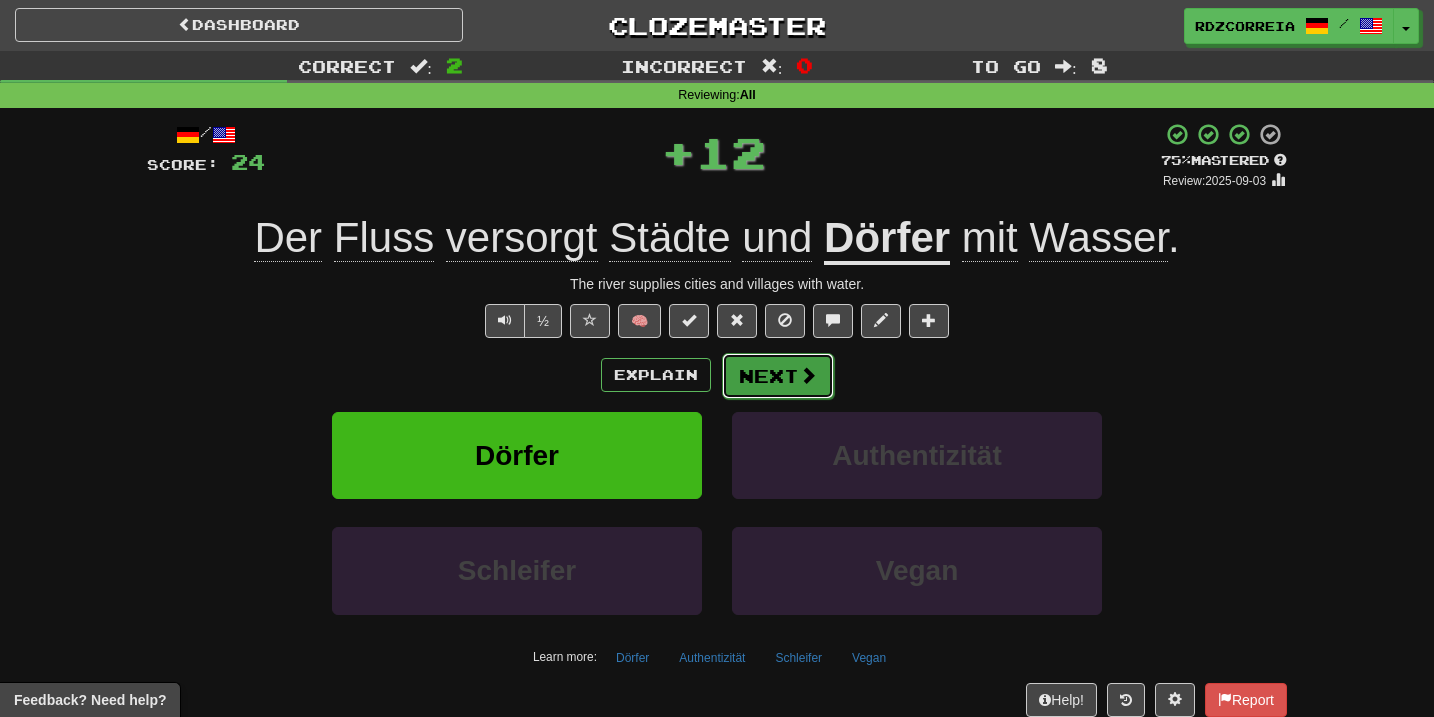 click on "Next" at bounding box center [778, 376] 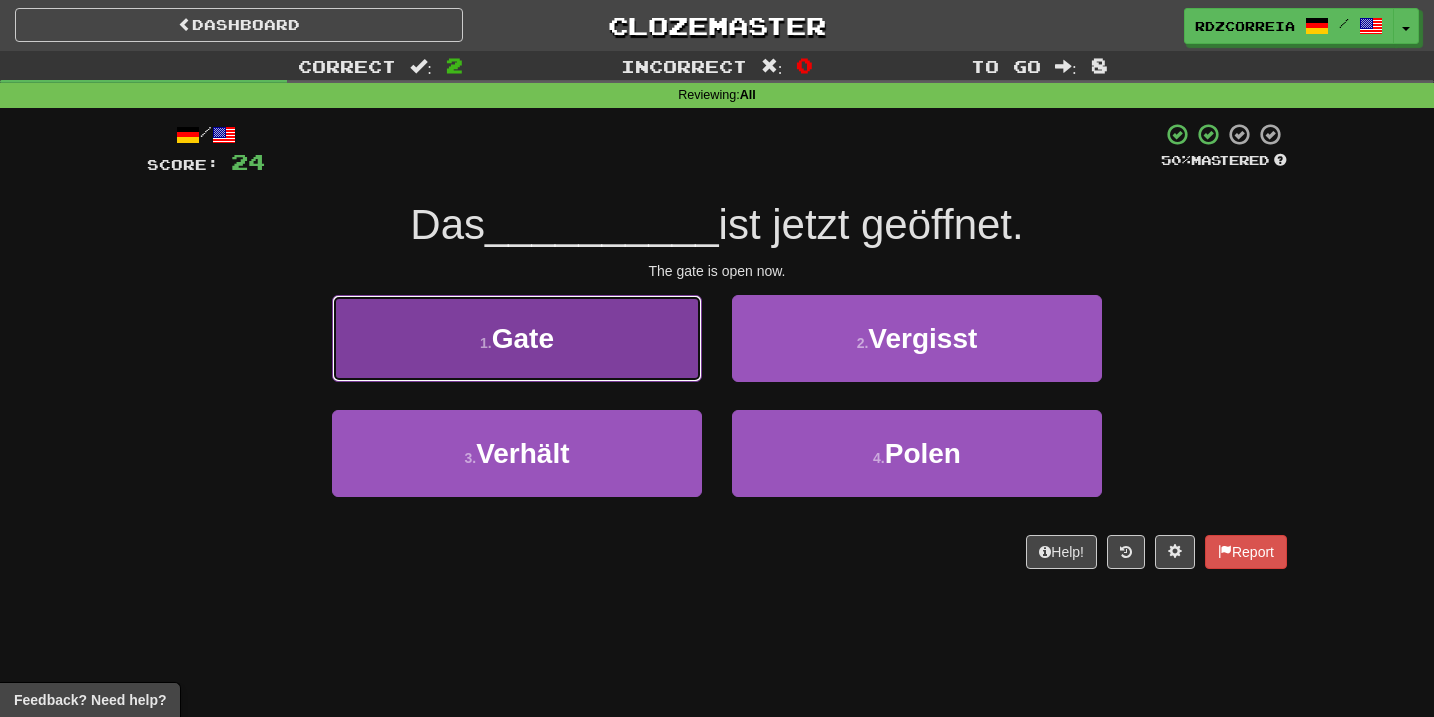 click on "1 .  Gate" at bounding box center [517, 338] 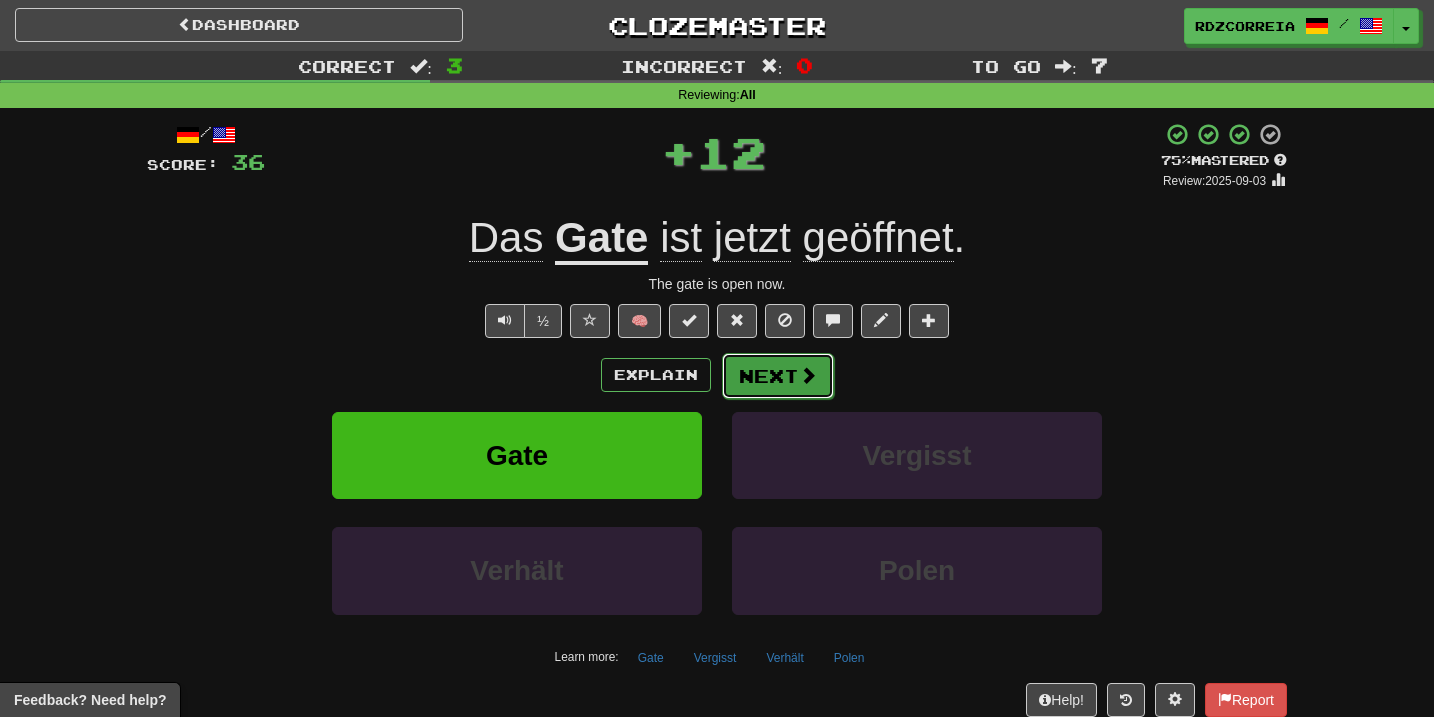 click on "Next" at bounding box center (778, 376) 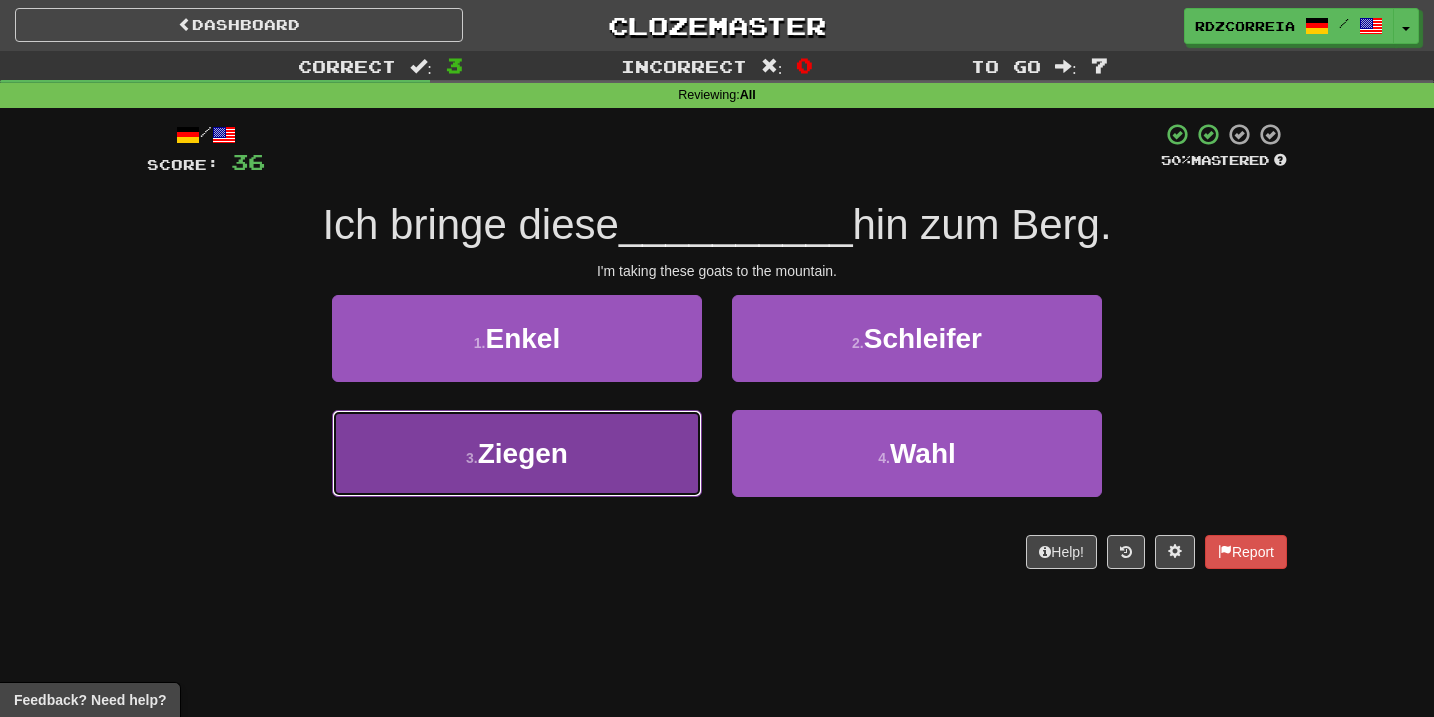 click on "3 .  Ziegen" at bounding box center [517, 453] 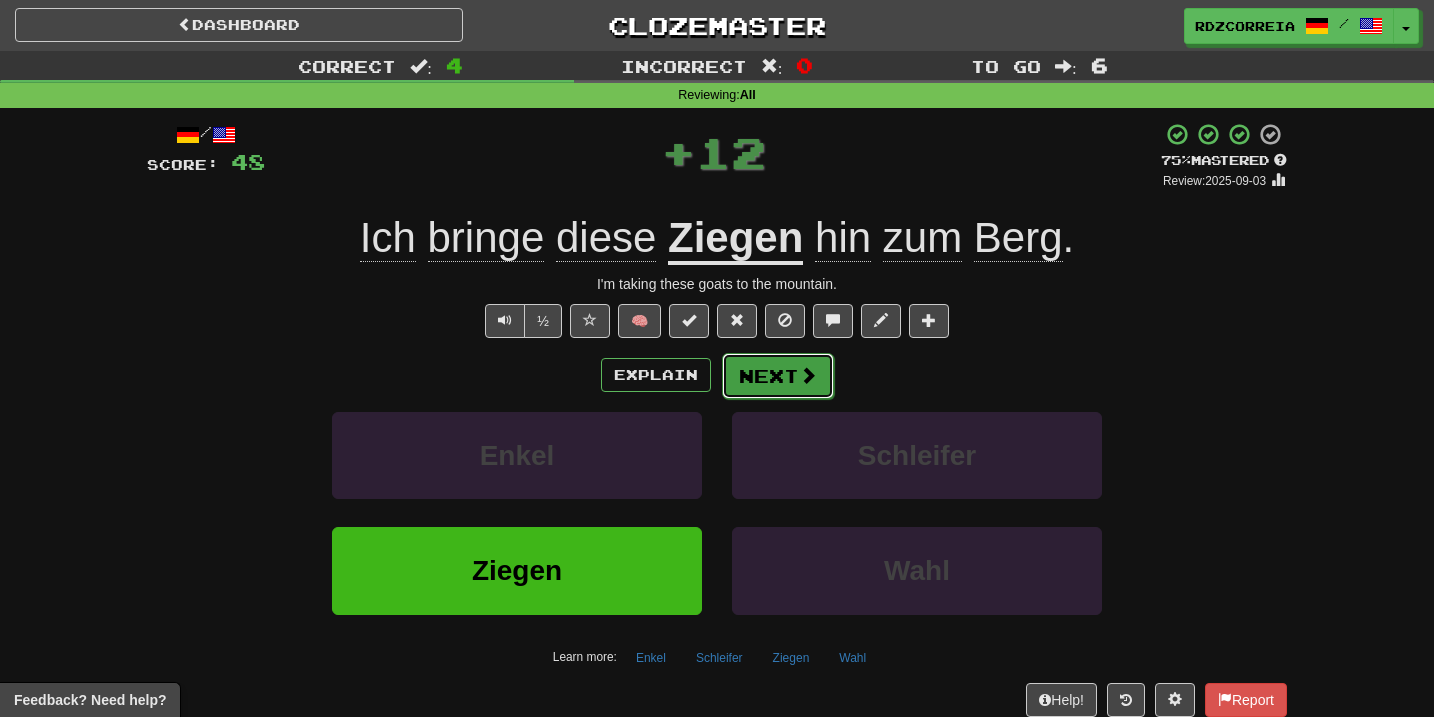 click on "Next" at bounding box center [778, 376] 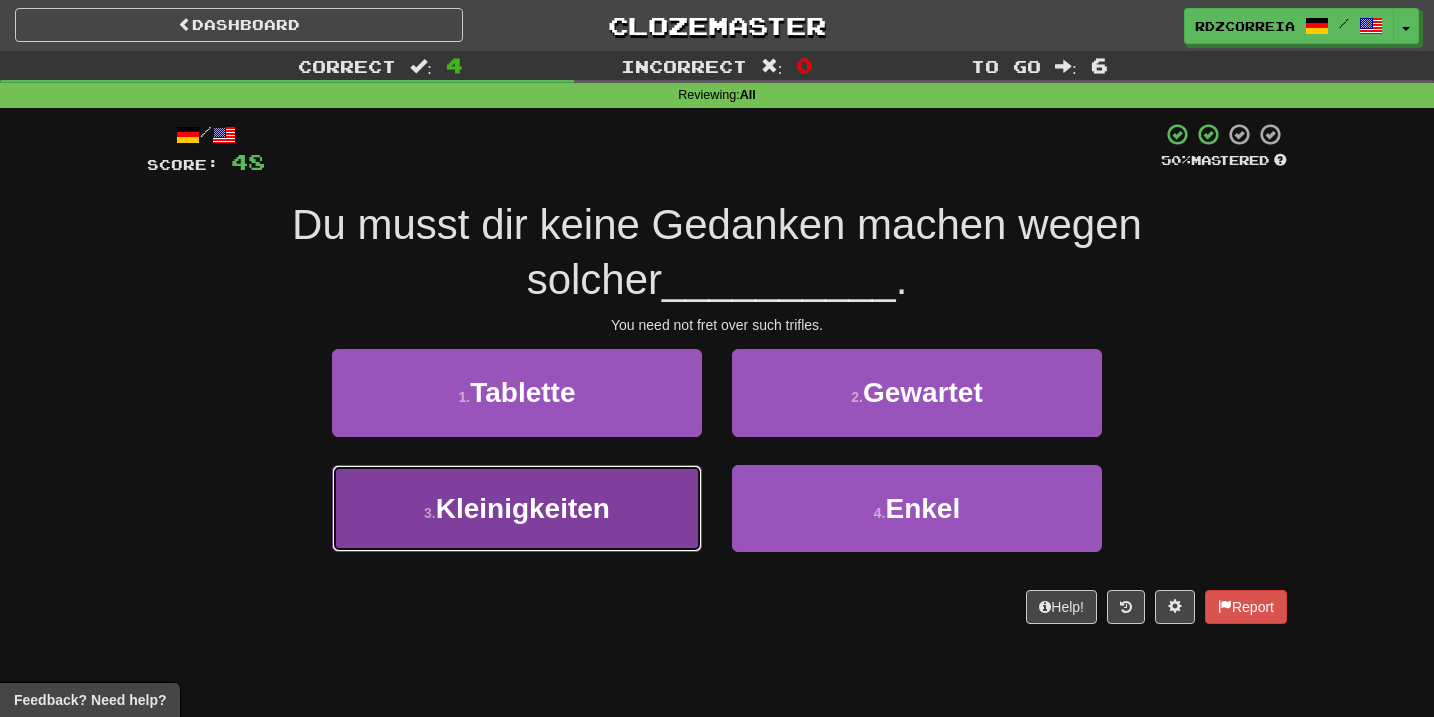 click on "Kleinigkeiten" at bounding box center [523, 508] 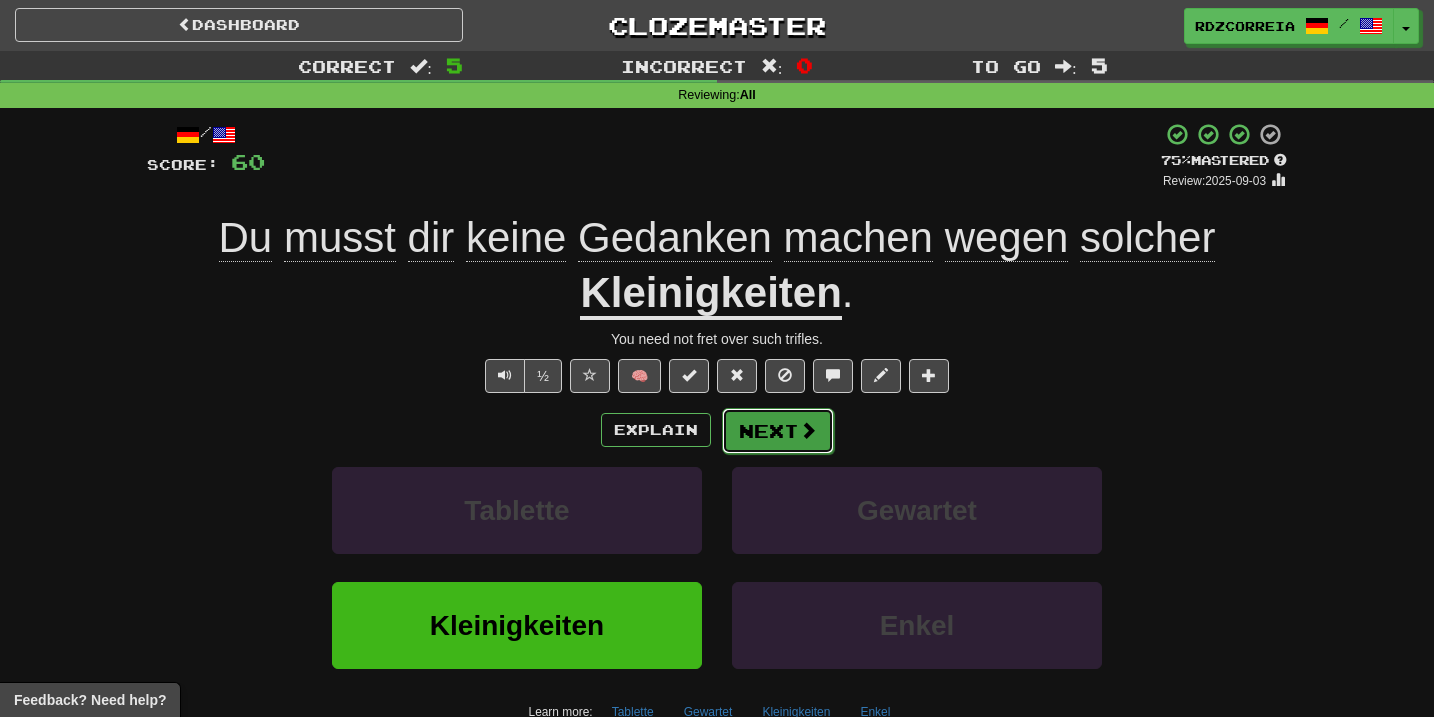 click on "Next" at bounding box center [778, 431] 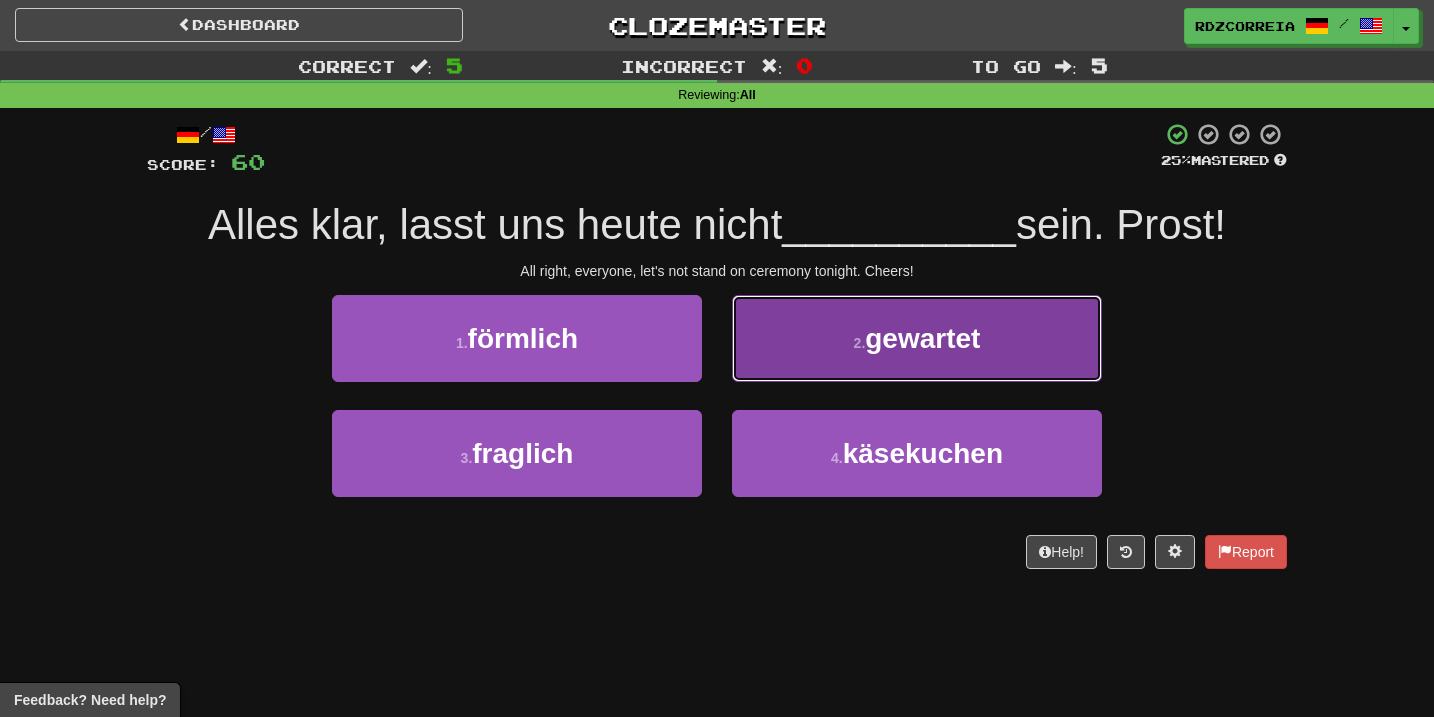 click on "2 .  gewartet" at bounding box center (917, 338) 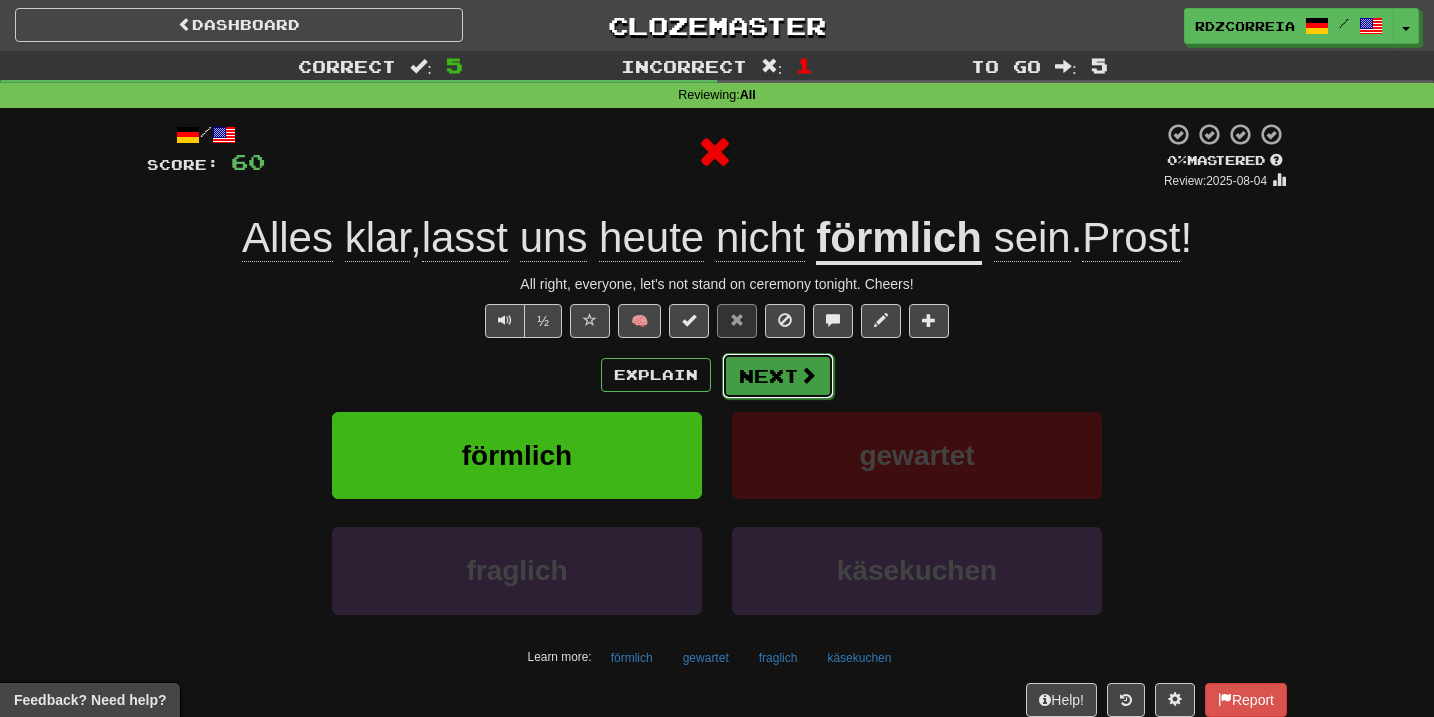 click on "Next" at bounding box center (778, 376) 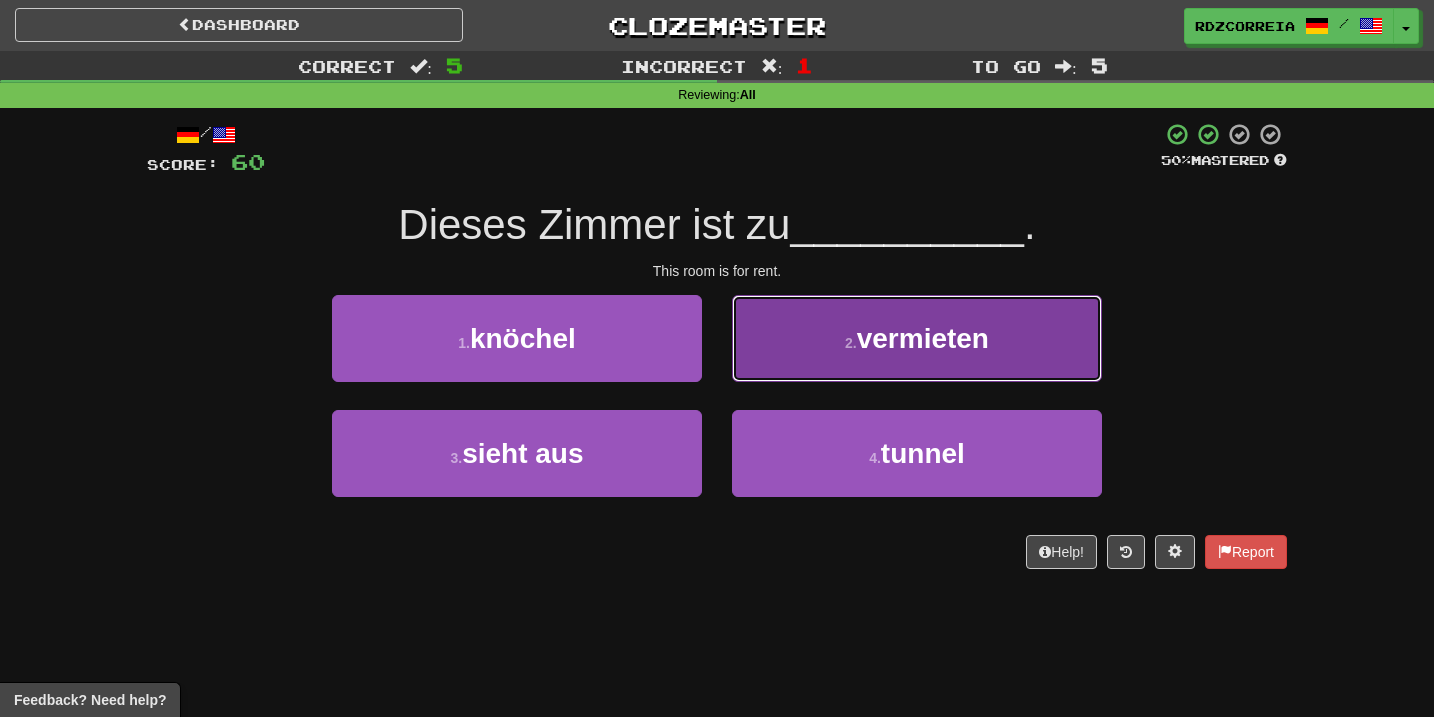 click on "2 .  vermieten" at bounding box center [917, 338] 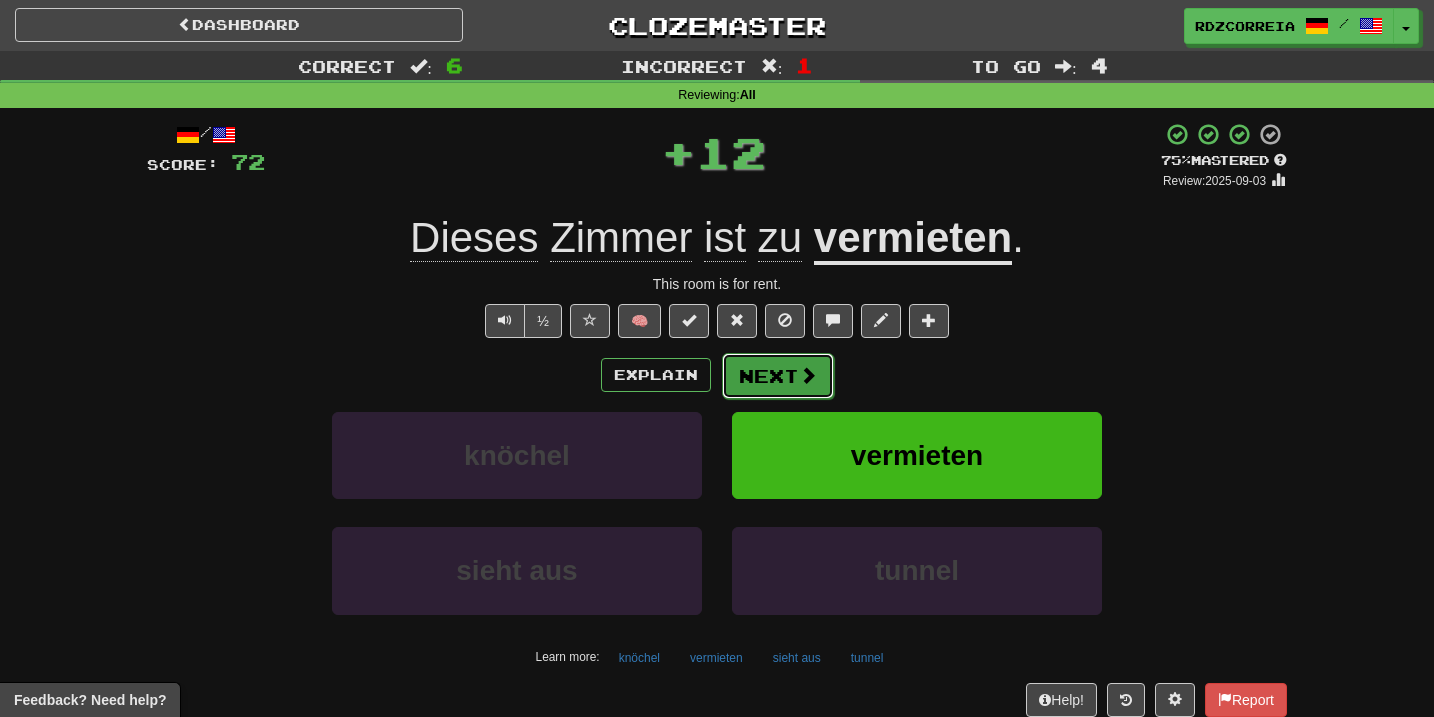click on "Next" at bounding box center (778, 376) 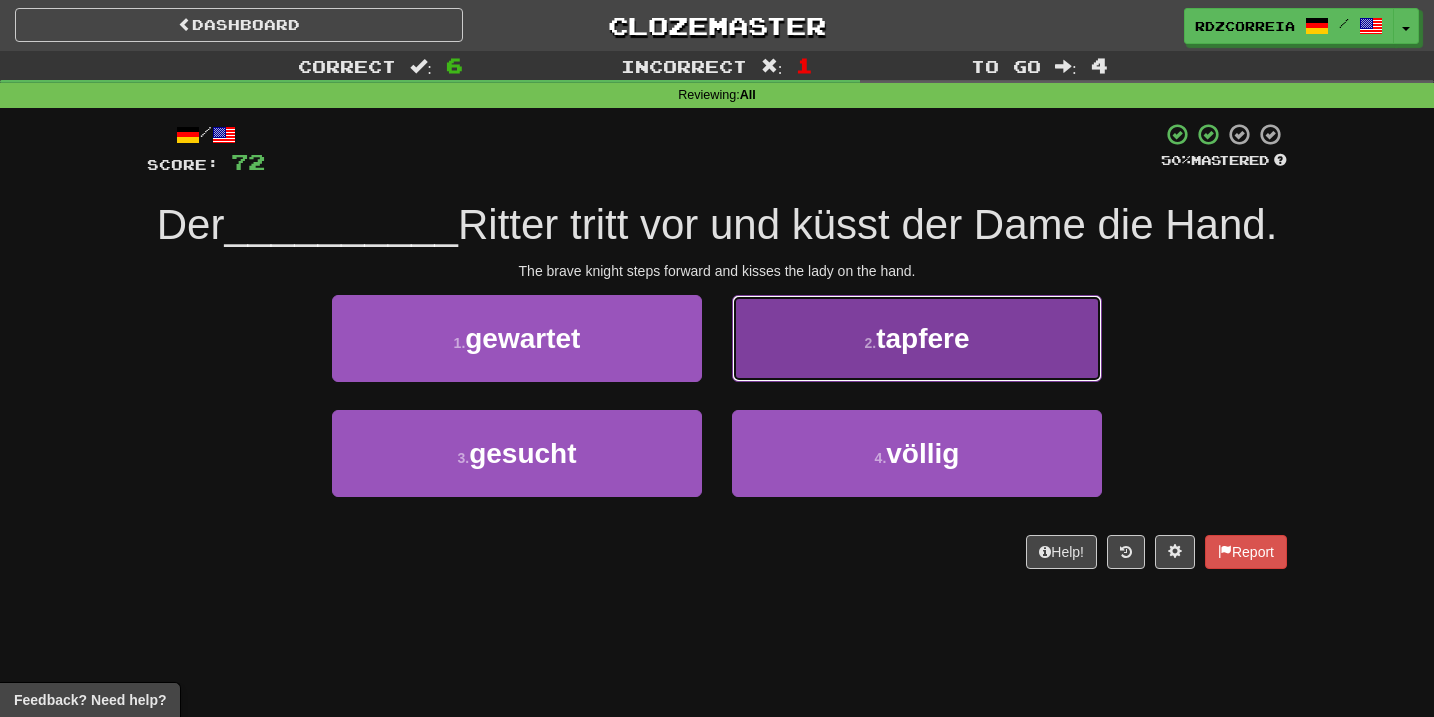 click on "tapfere" at bounding box center [922, 338] 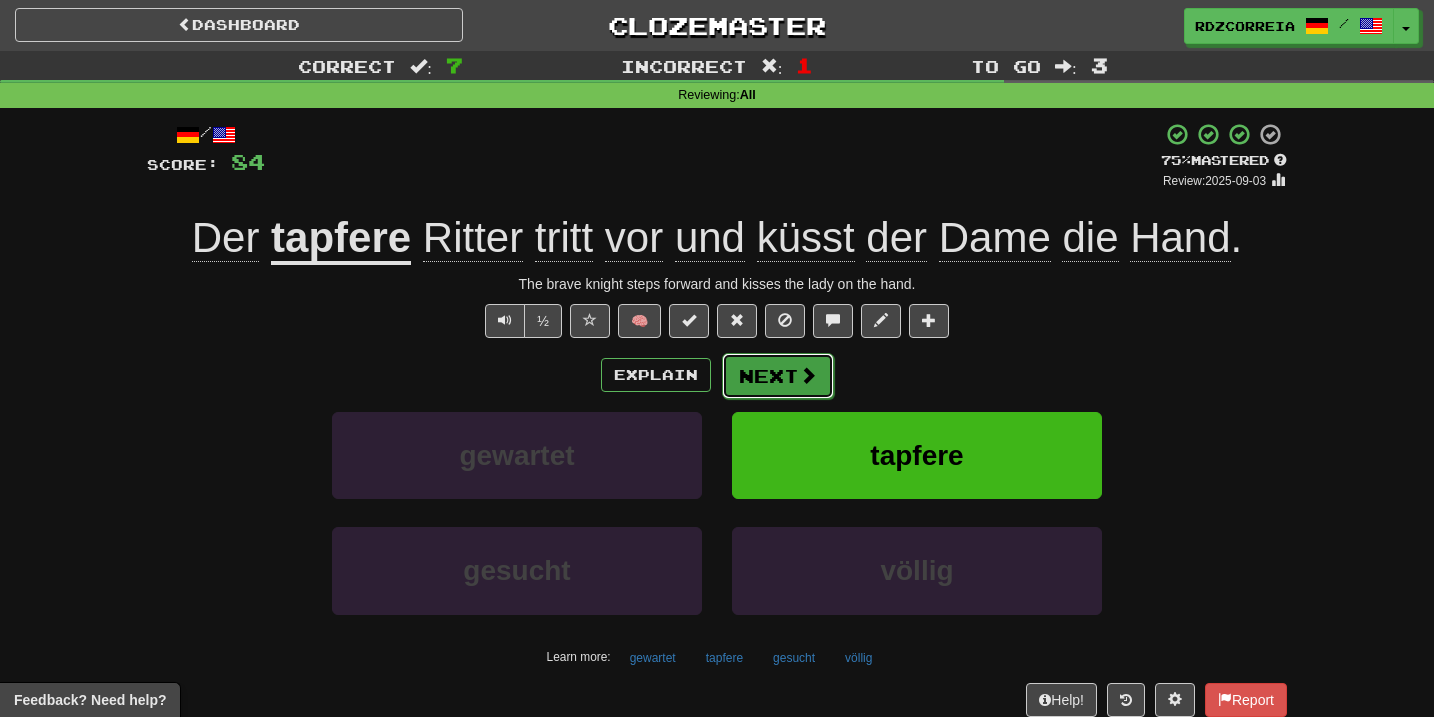 click at bounding box center (808, 375) 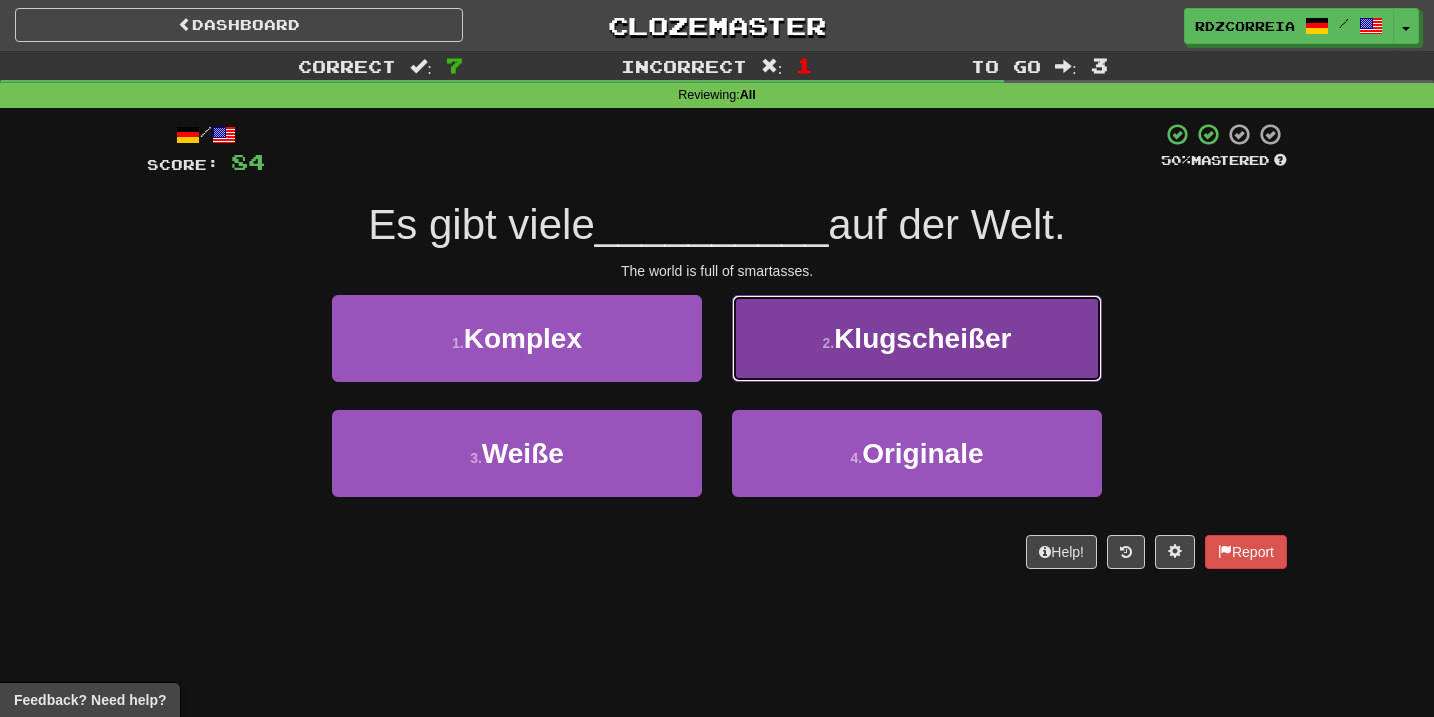 click on "2 .  Klugscheißer" at bounding box center [917, 338] 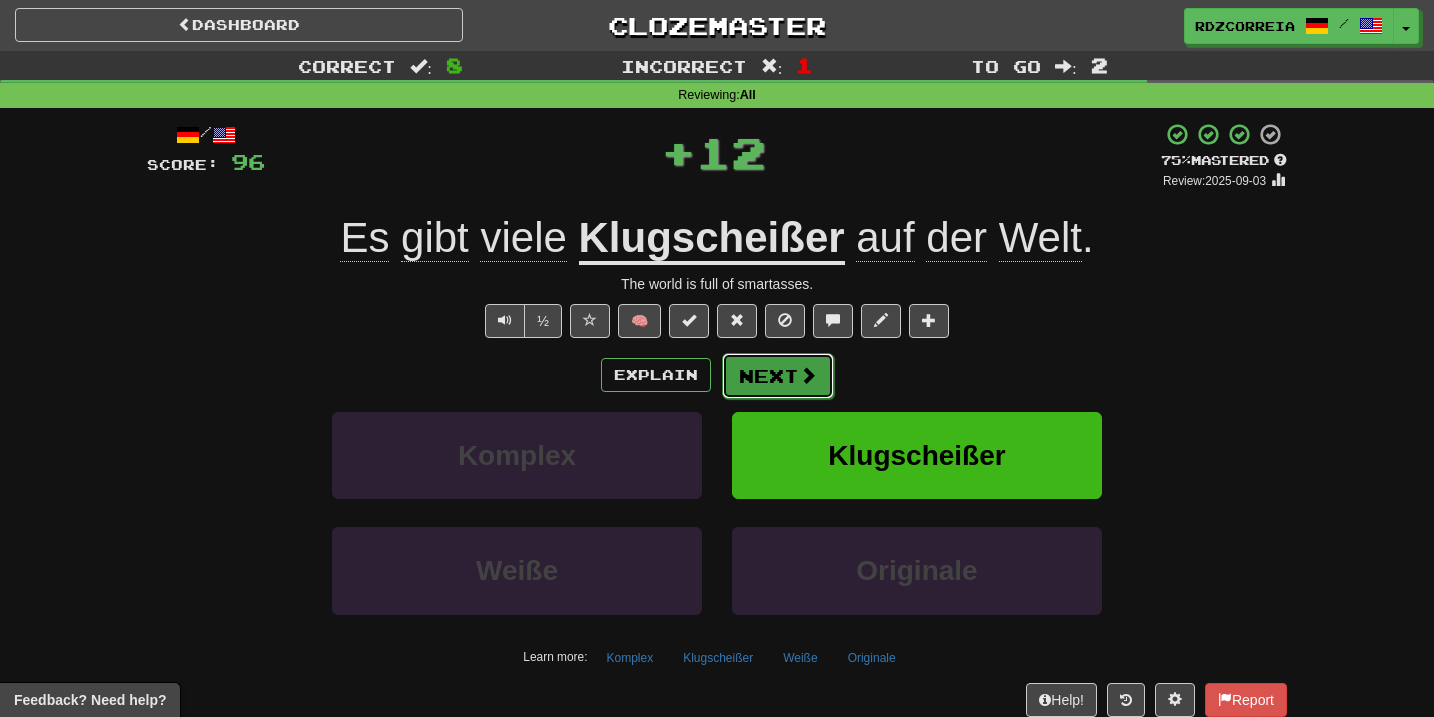 click on "Next" at bounding box center (778, 376) 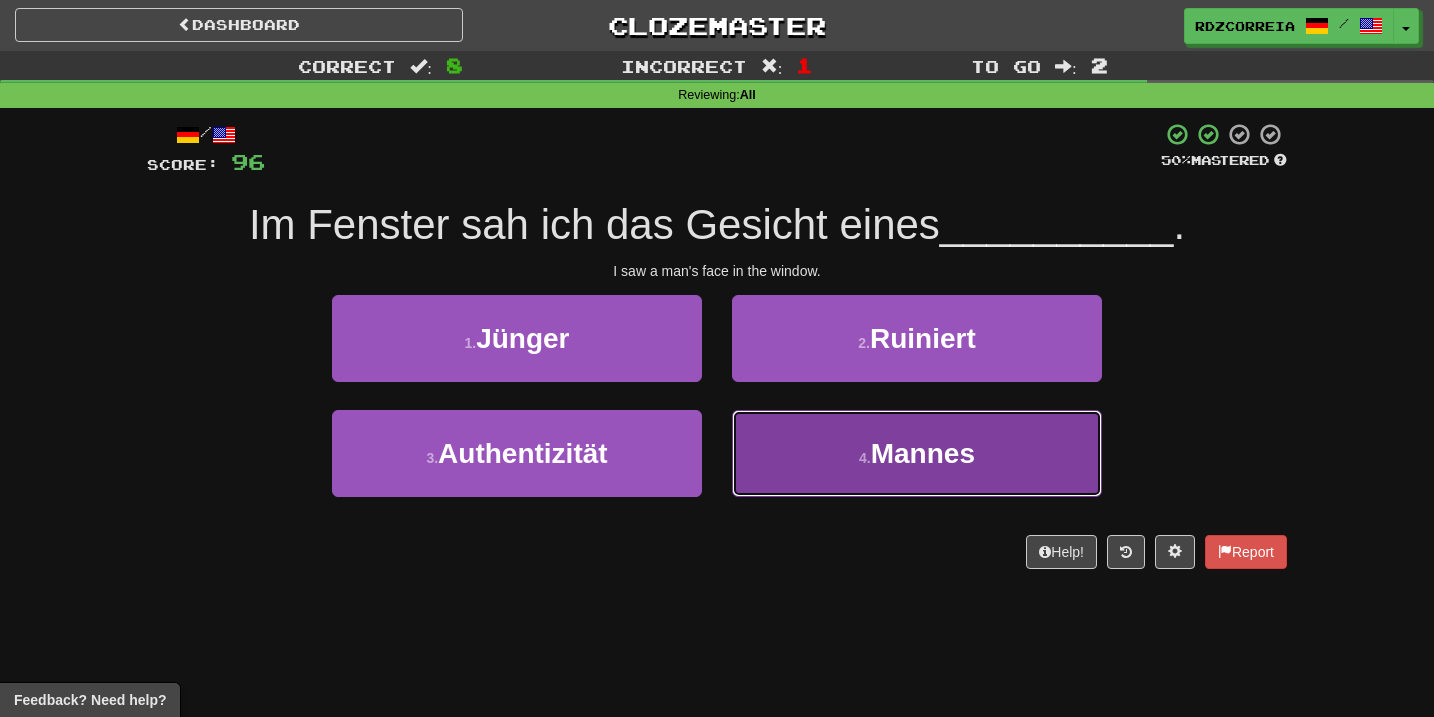 click on "4 .  Mannes" at bounding box center (917, 453) 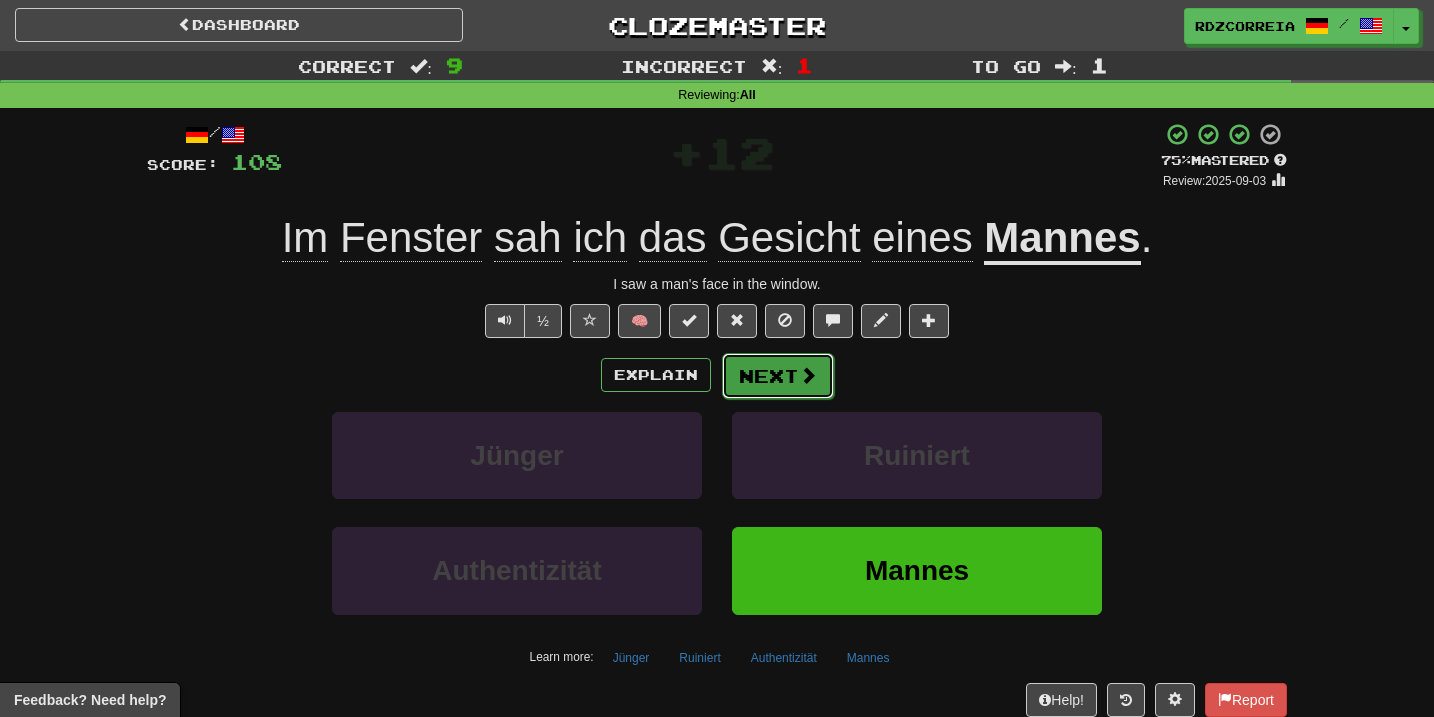 click on "Next" at bounding box center (778, 376) 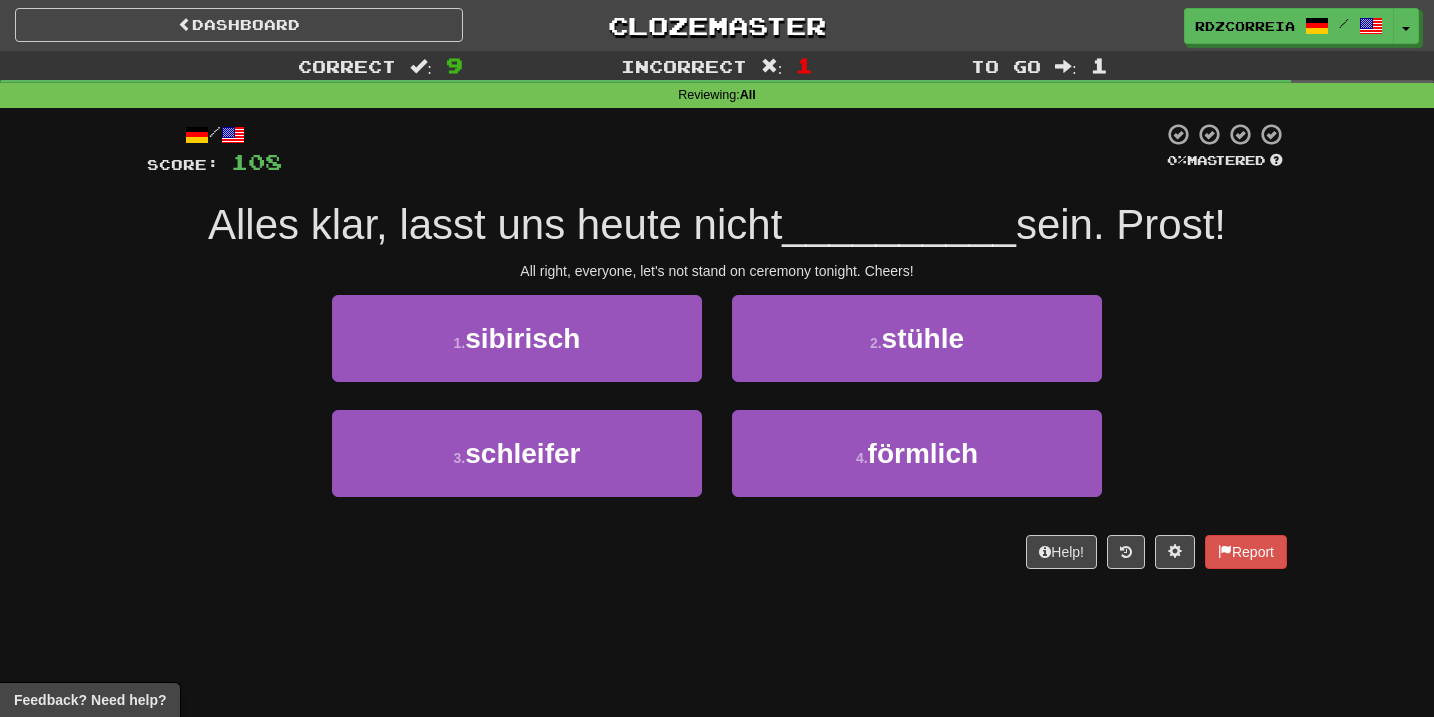 click on "All right, everyone, let's not stand on ceremony tonight. Cheers!" at bounding box center [717, 271] 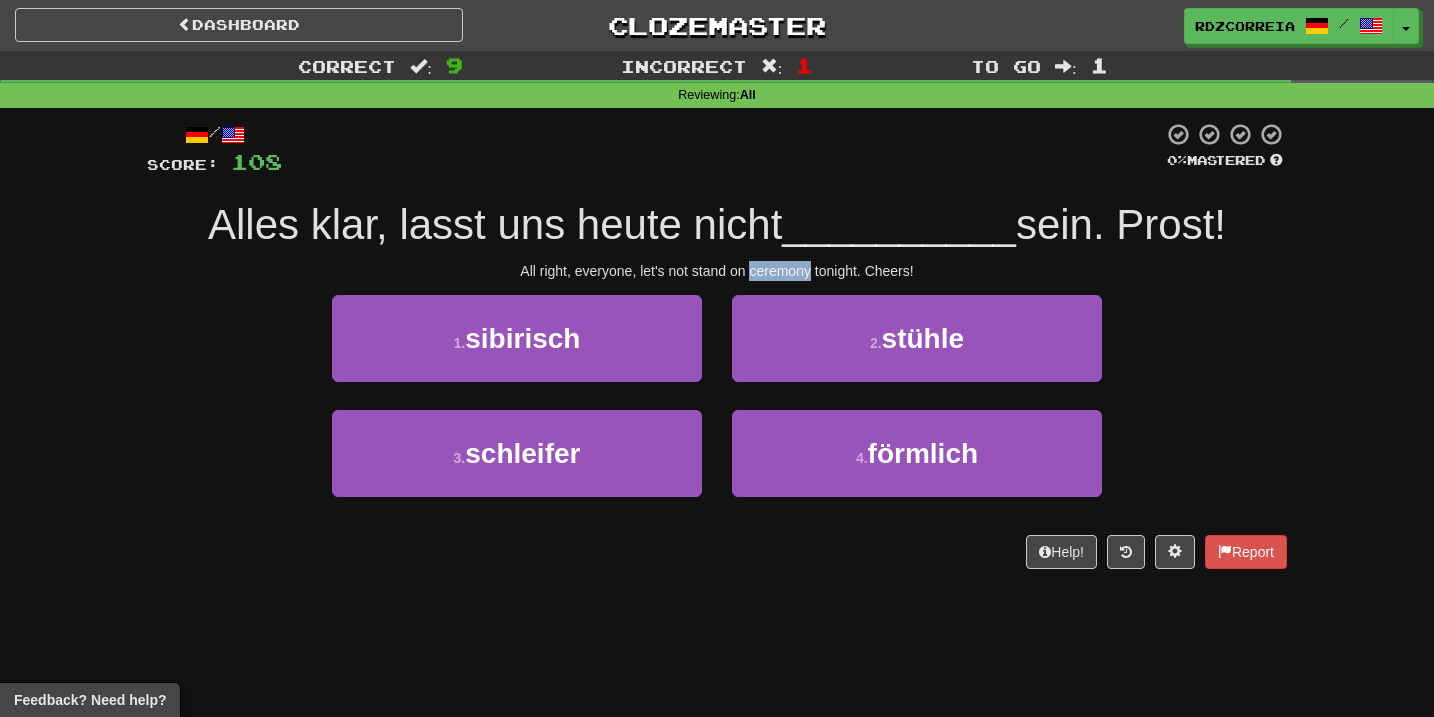click on "All right, everyone, let's not stand on ceremony tonight. Cheers!" at bounding box center (717, 271) 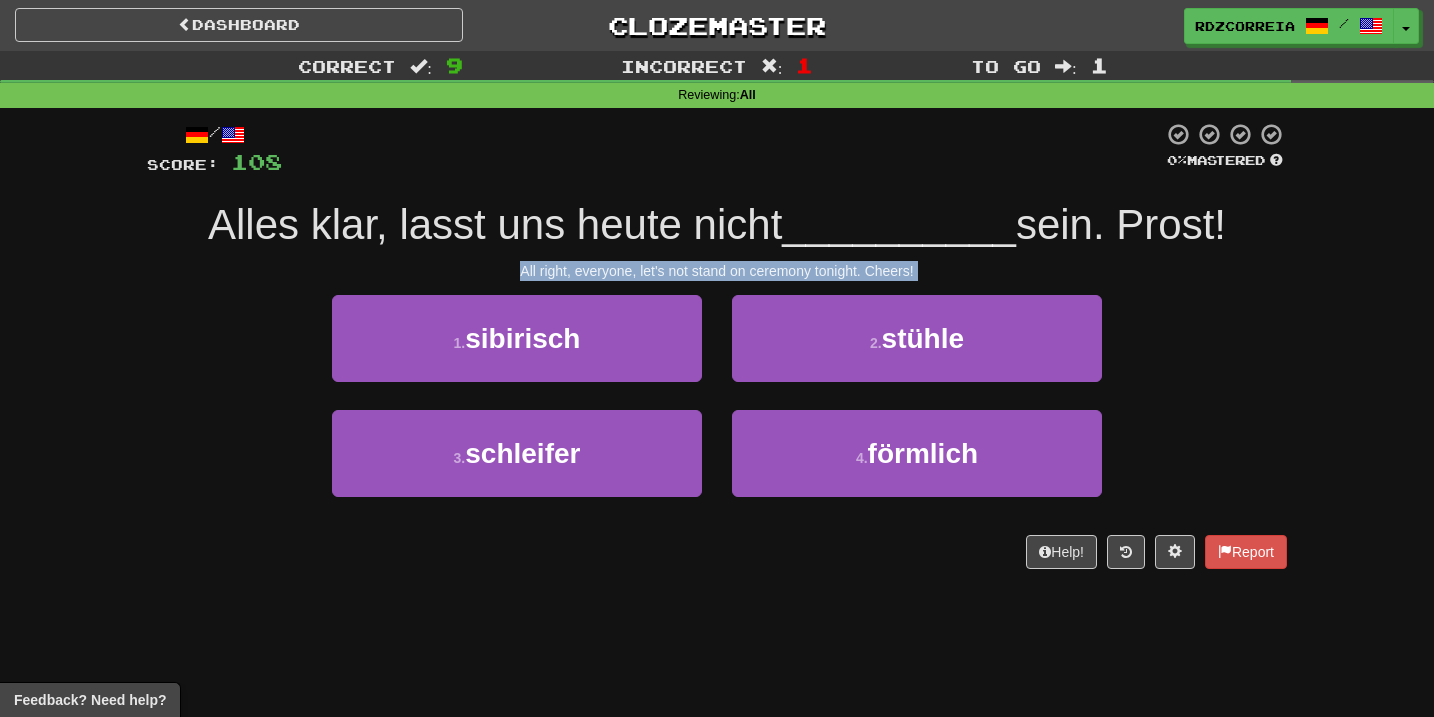 click on "All right, everyone, let's not stand on ceremony tonight. Cheers!" at bounding box center [717, 271] 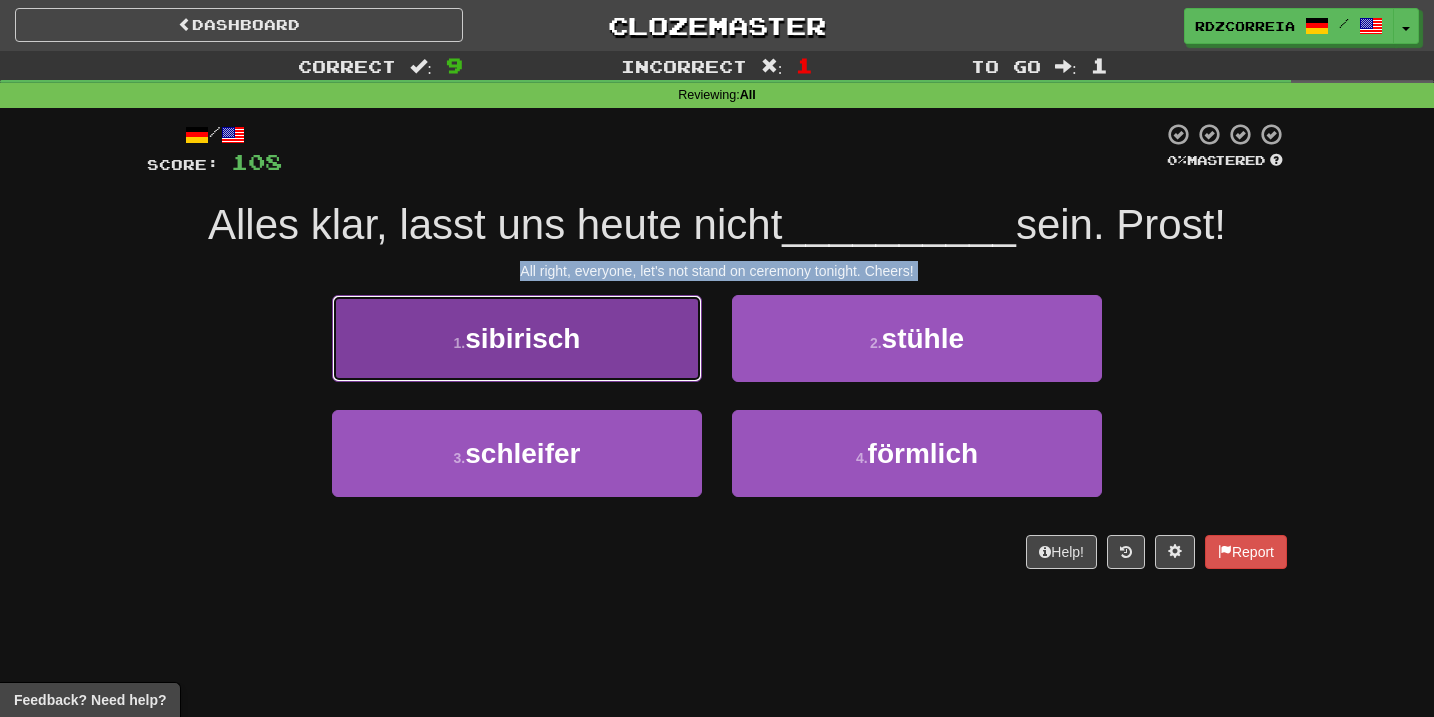 click on "1 .  sibirisch" at bounding box center (517, 338) 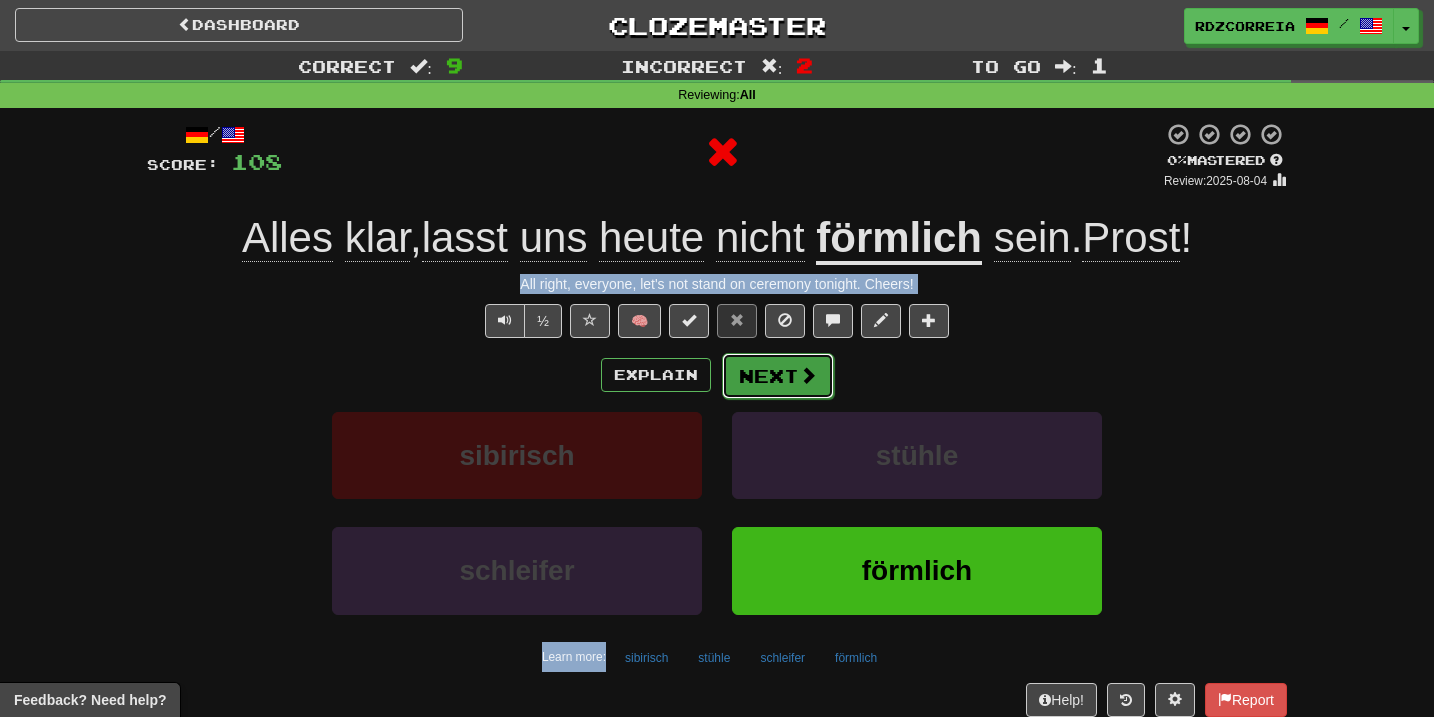 click on "Next" at bounding box center [778, 376] 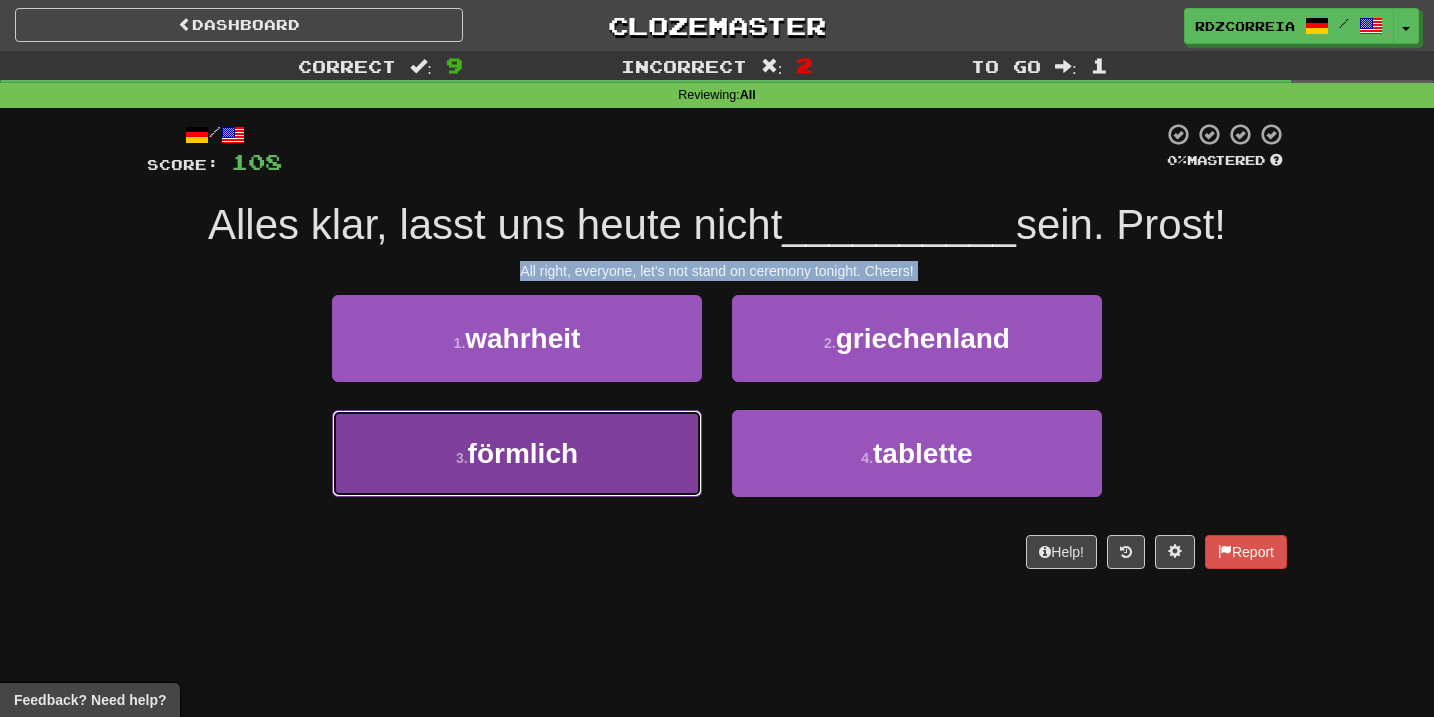 click on "3 .  förmlich" at bounding box center [517, 453] 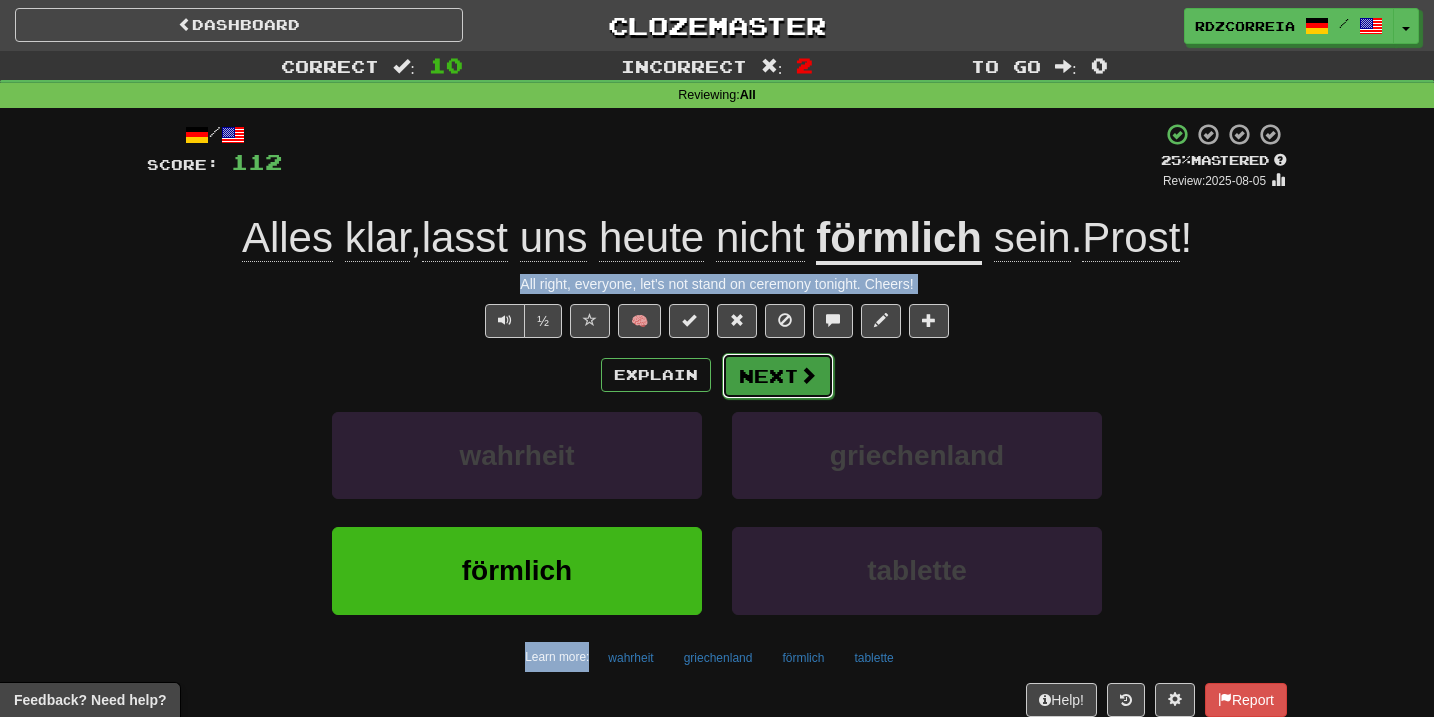 click on "Next" at bounding box center [778, 376] 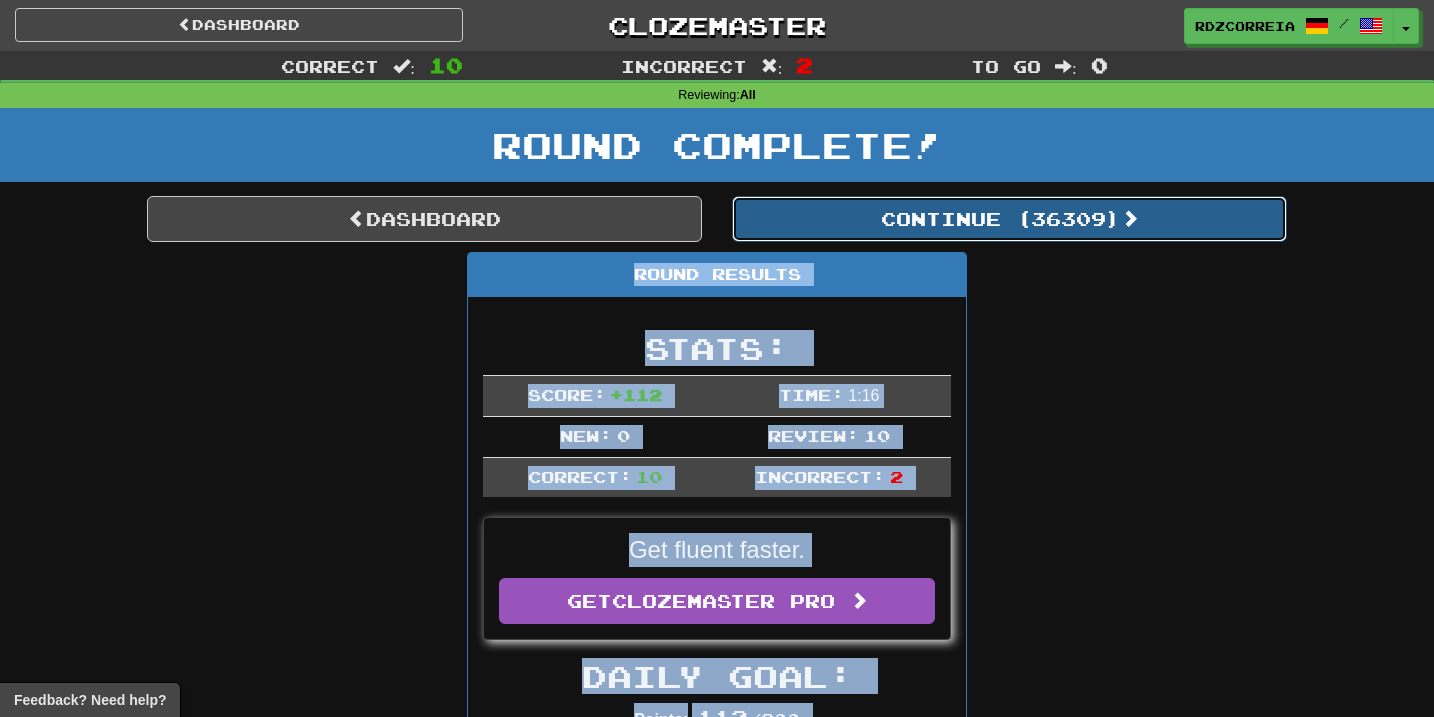 click on "Continue ( 36309 )" at bounding box center [1009, 219] 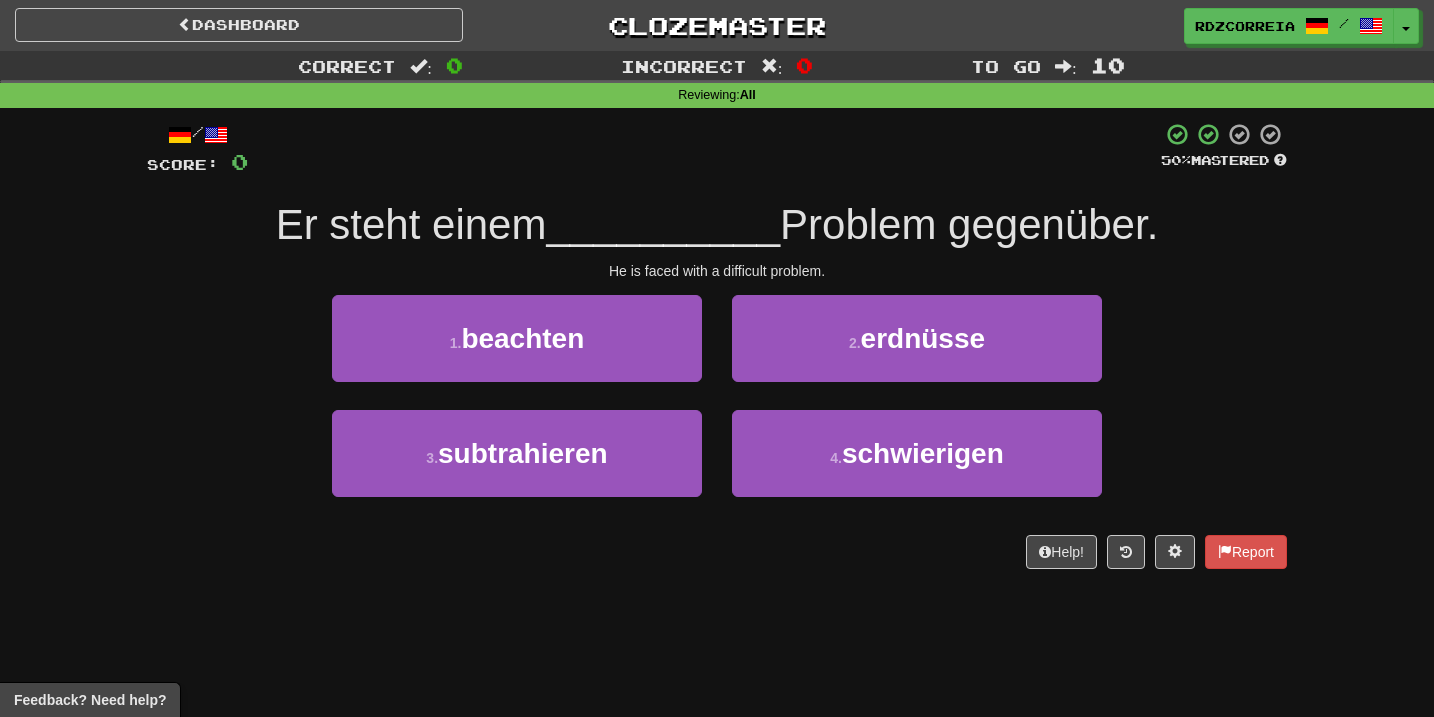 click on "3 .  subtrahieren 4 .  schwierigen" at bounding box center [717, 467] 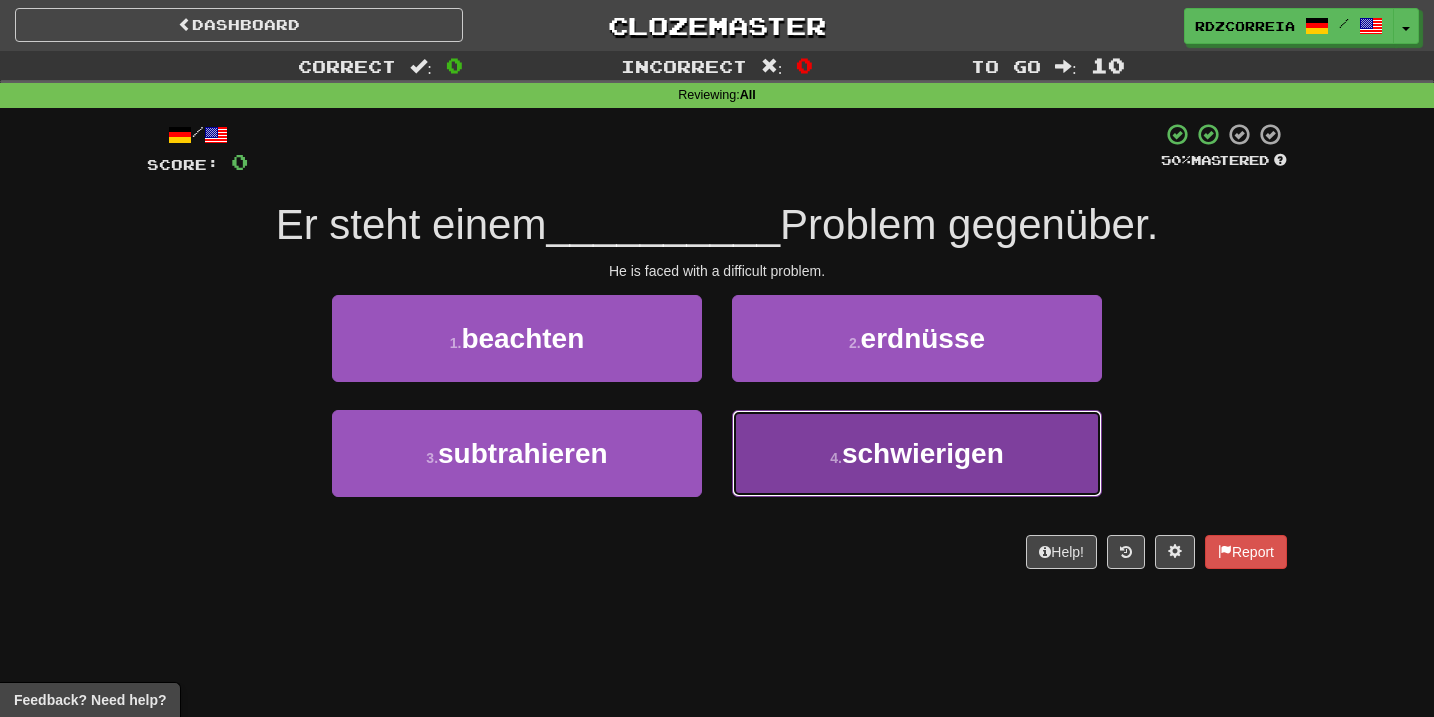 click on "schwierigen" at bounding box center (923, 453) 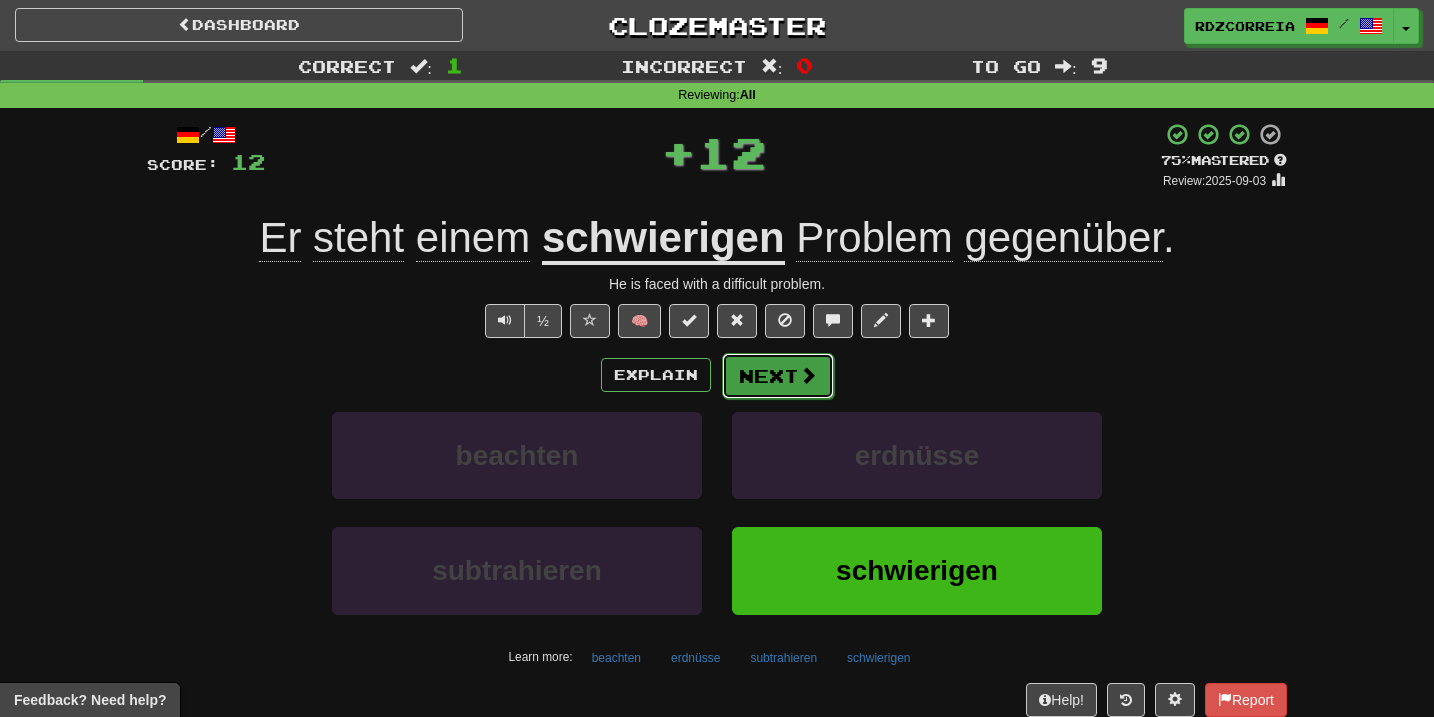 click on "Next" at bounding box center [778, 376] 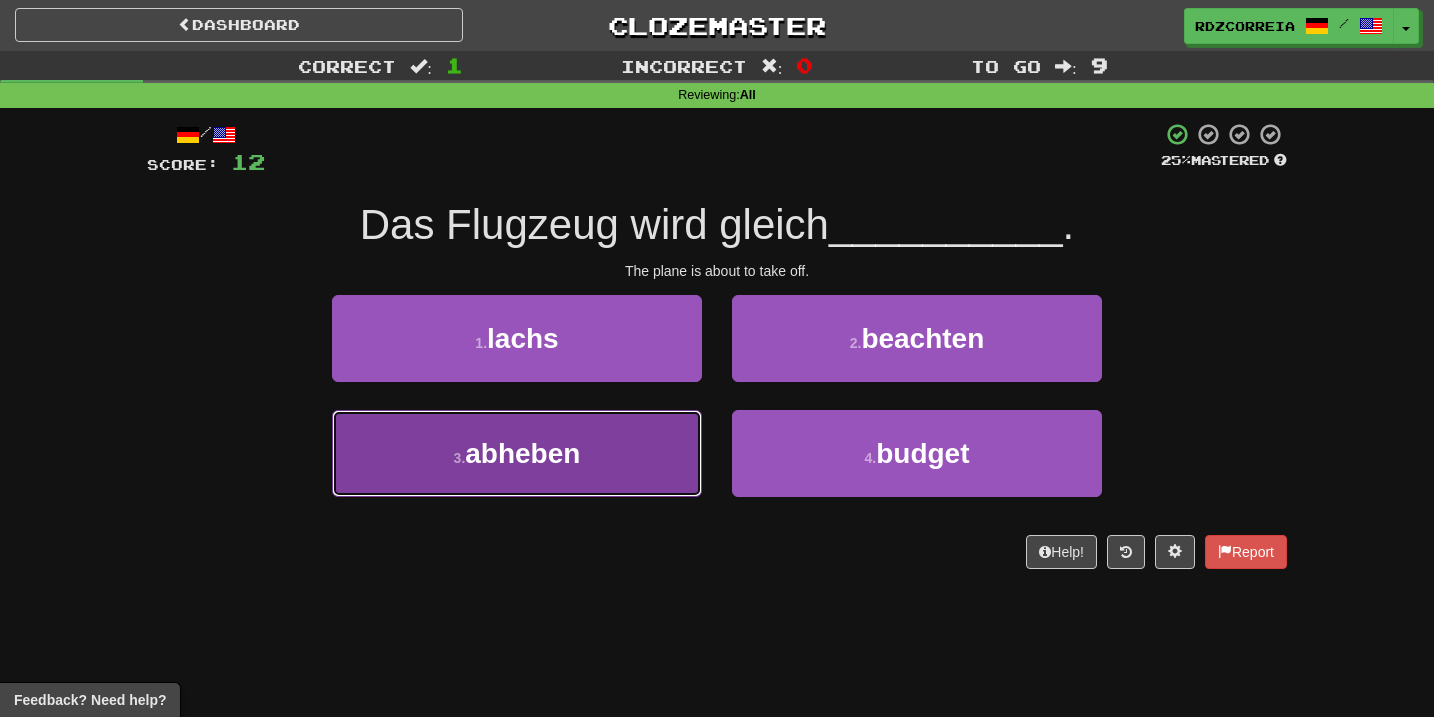 click on "abheben" at bounding box center [522, 453] 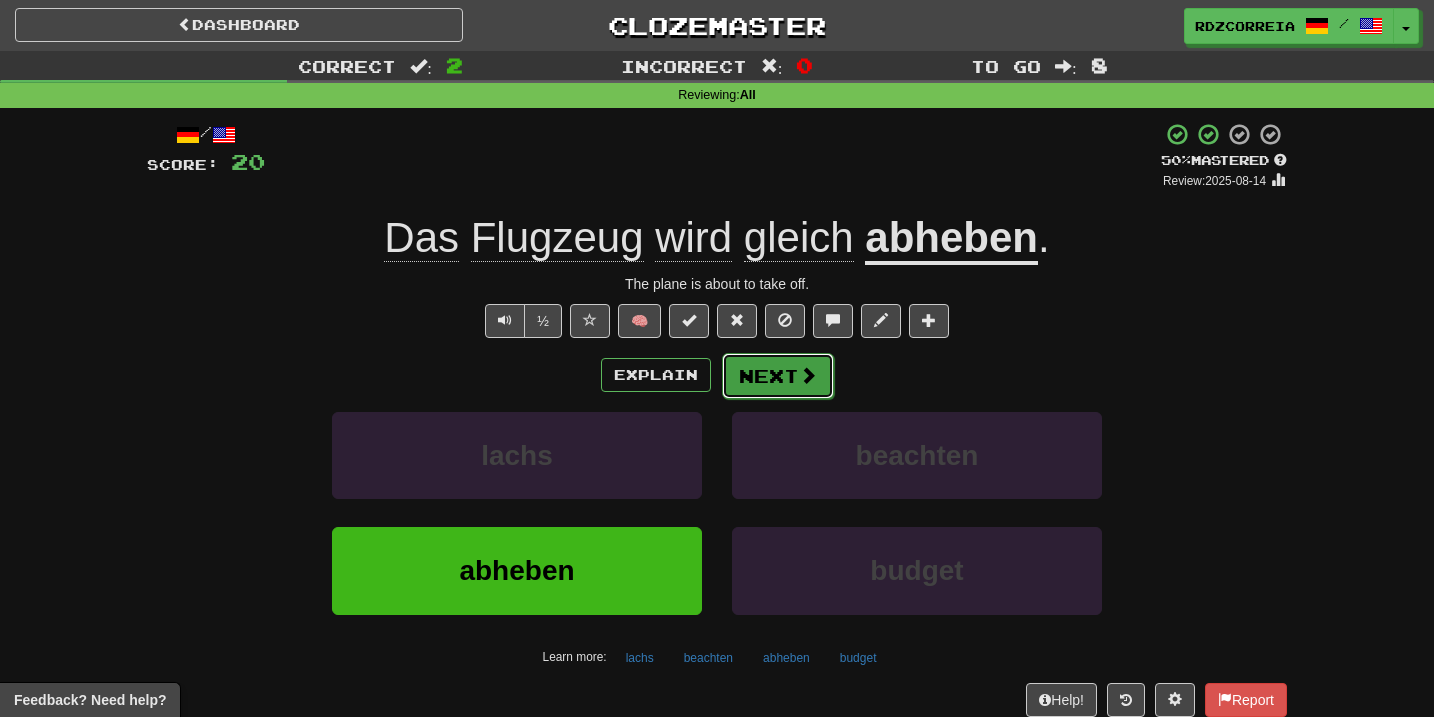click at bounding box center (808, 375) 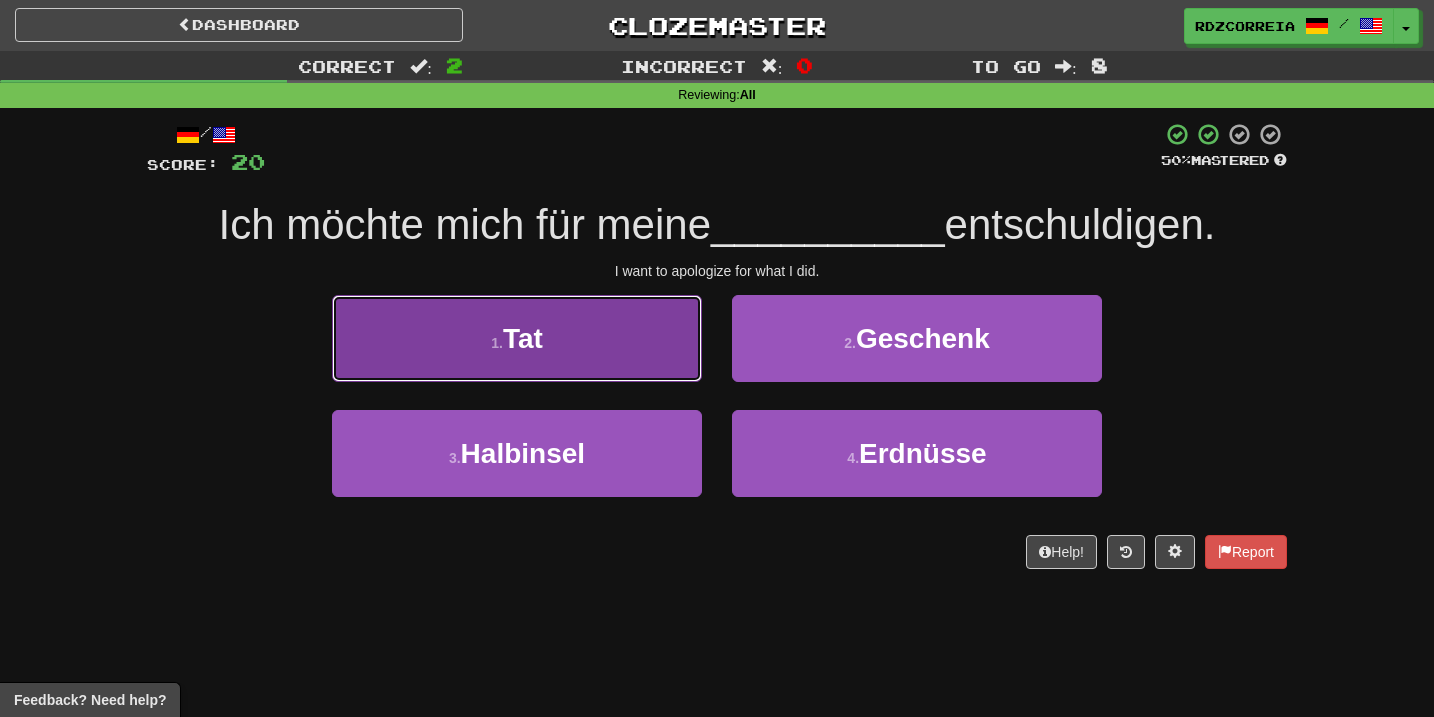 click on "Tat" at bounding box center (523, 338) 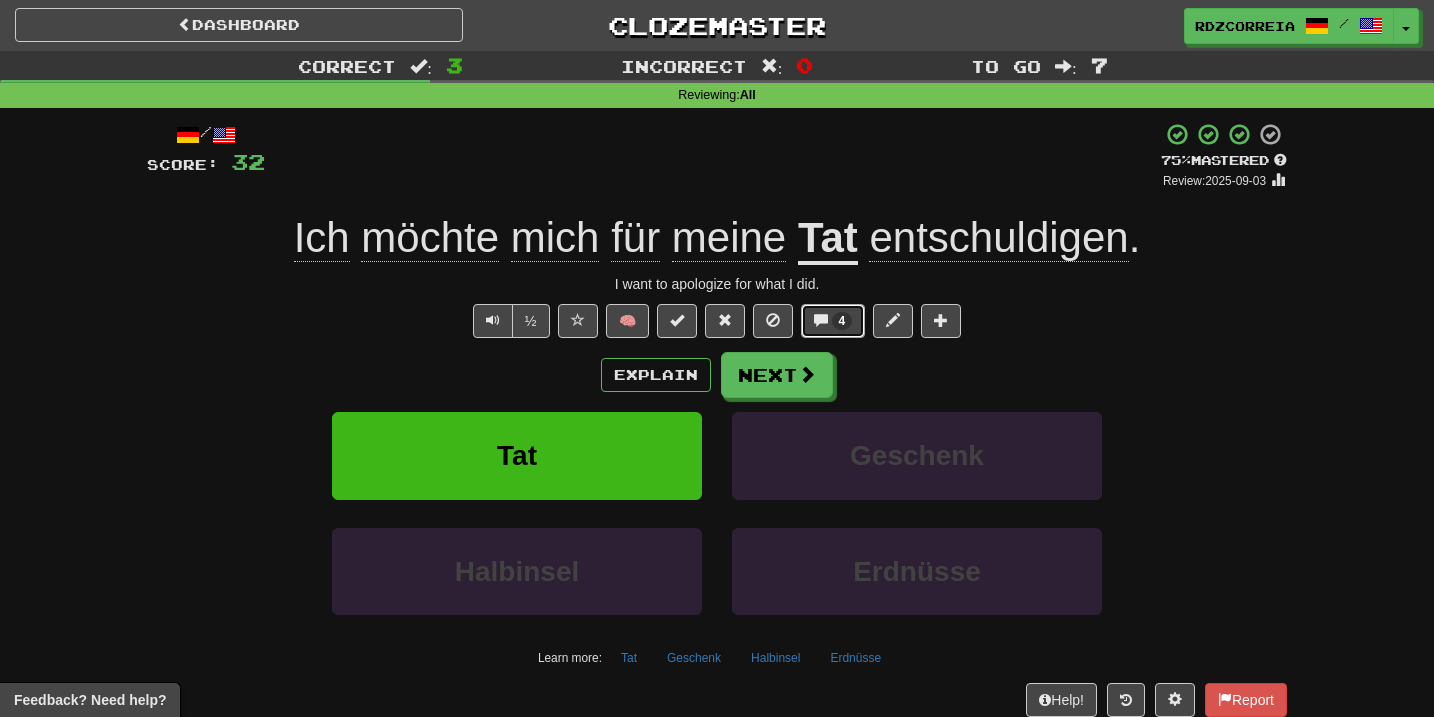 click on "4" at bounding box center (842, 321) 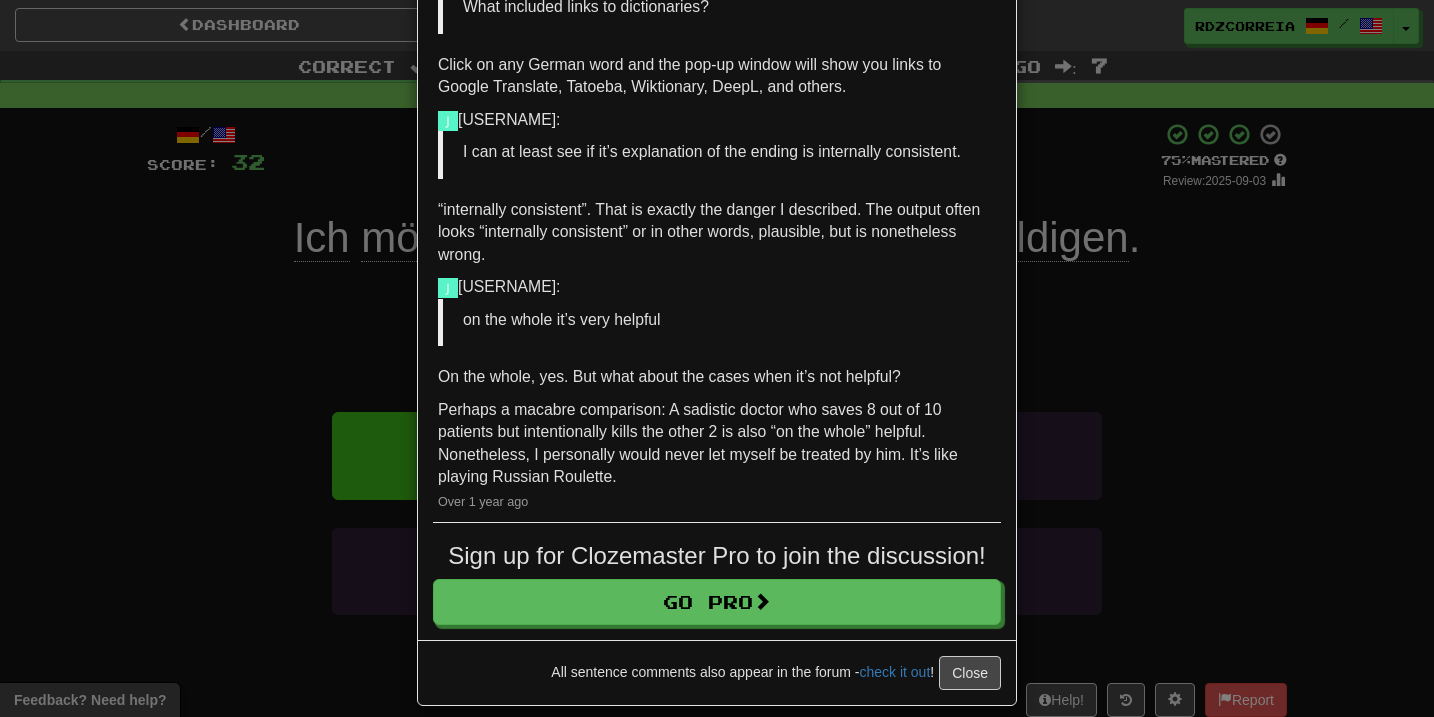 scroll, scrollTop: 1142, scrollLeft: 0, axis: vertical 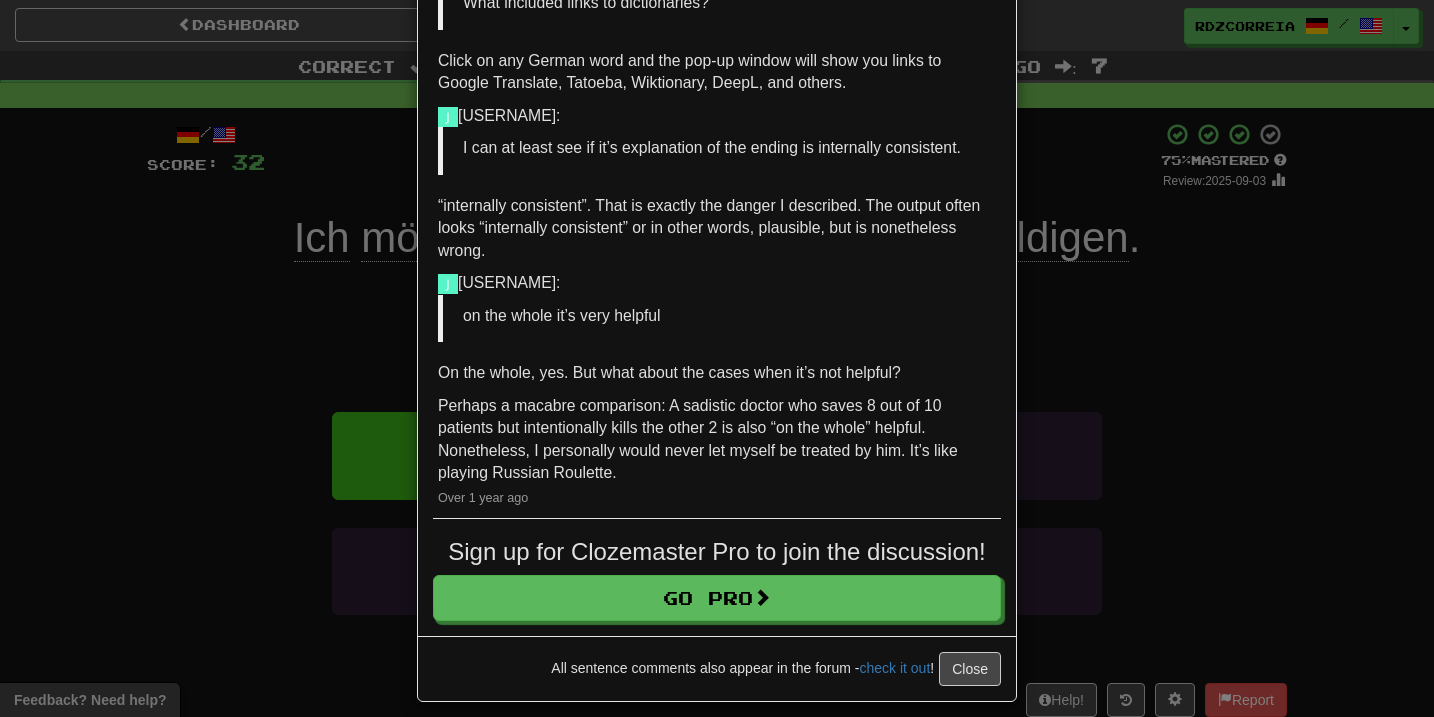 click on "× Discussion View in the forum  Ich möchte mich für meine  Tat  entschuldigen.
[USERNAME]
wrote:
English Translation
I want to apologize for what I did.
I would really, really like it if the ‘Explain’ included the gender of nouns.
eg.  No gender is given for Tat, and this is common for many sentences.  (It’s probably feminine, but I’d rather be certain, as I’m poor on cases, and also on separating  the different ways in which possessive things work (possessive pronouns and genitive adjectives, etc)
Over 1 year ago
2
likes
[USERNAME]
wrote:
I understand where you’re coming from.
In this case, specifically (gender of nouns), I would however give you the advice to use one of the many included links to dictionaries (written by humans) to look up the gender yourself.
Over 1 year ago
[USERNAME]
wrote:
Over 1 year ago
1
like
[USERNAME]
wrote
in reply to
[USERNAME] :" at bounding box center (717, 358) 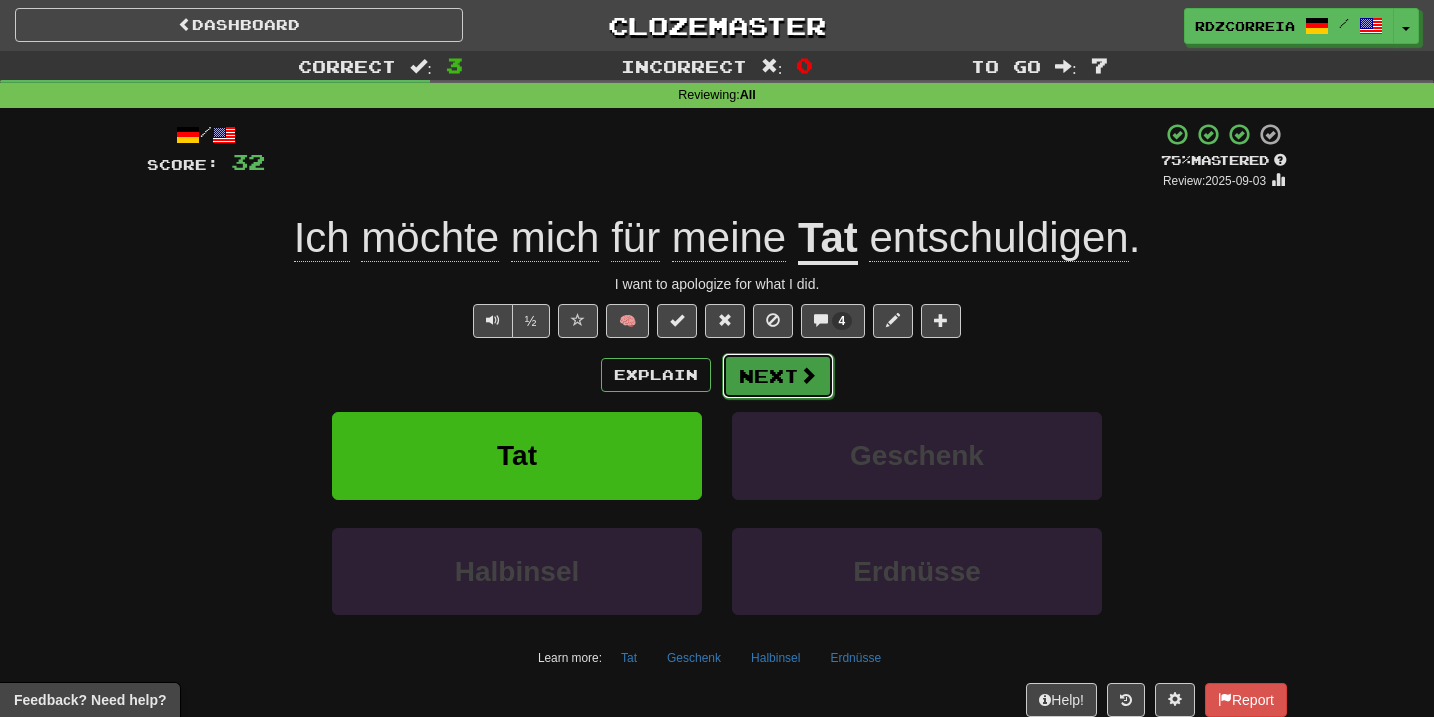 click on "Next" at bounding box center (778, 376) 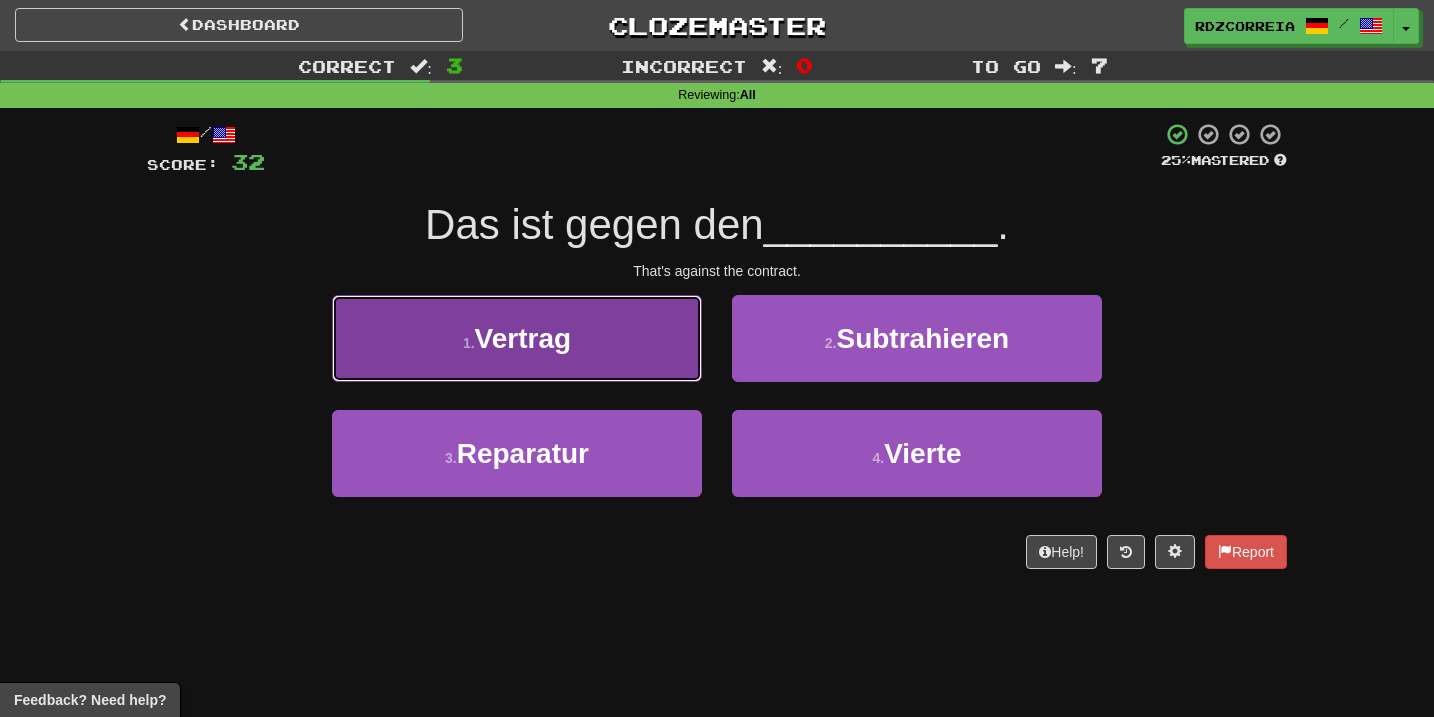 click on "1 .  Vertrag" at bounding box center [517, 338] 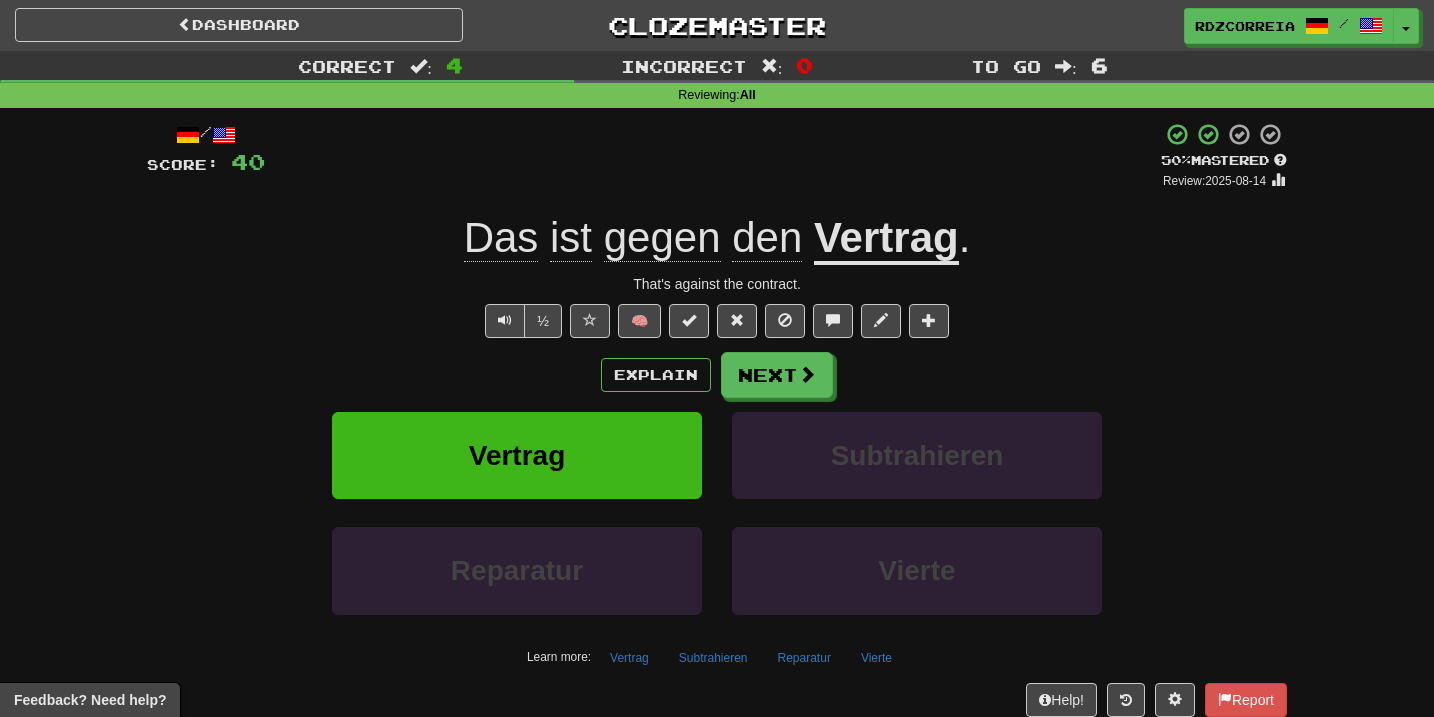 click on "[NUMBER] %  Mastered Review:  [DATE] Das   ist   gegen   den   Vertrag . That's against the contract. ½ 🧠 Explain Next Vertrag Subtrahieren Reparatur Vierte Learn more: Vertrag Subtrahieren Reparatur Vierte  Help!  Report Sentence Source" at bounding box center (717, 435) 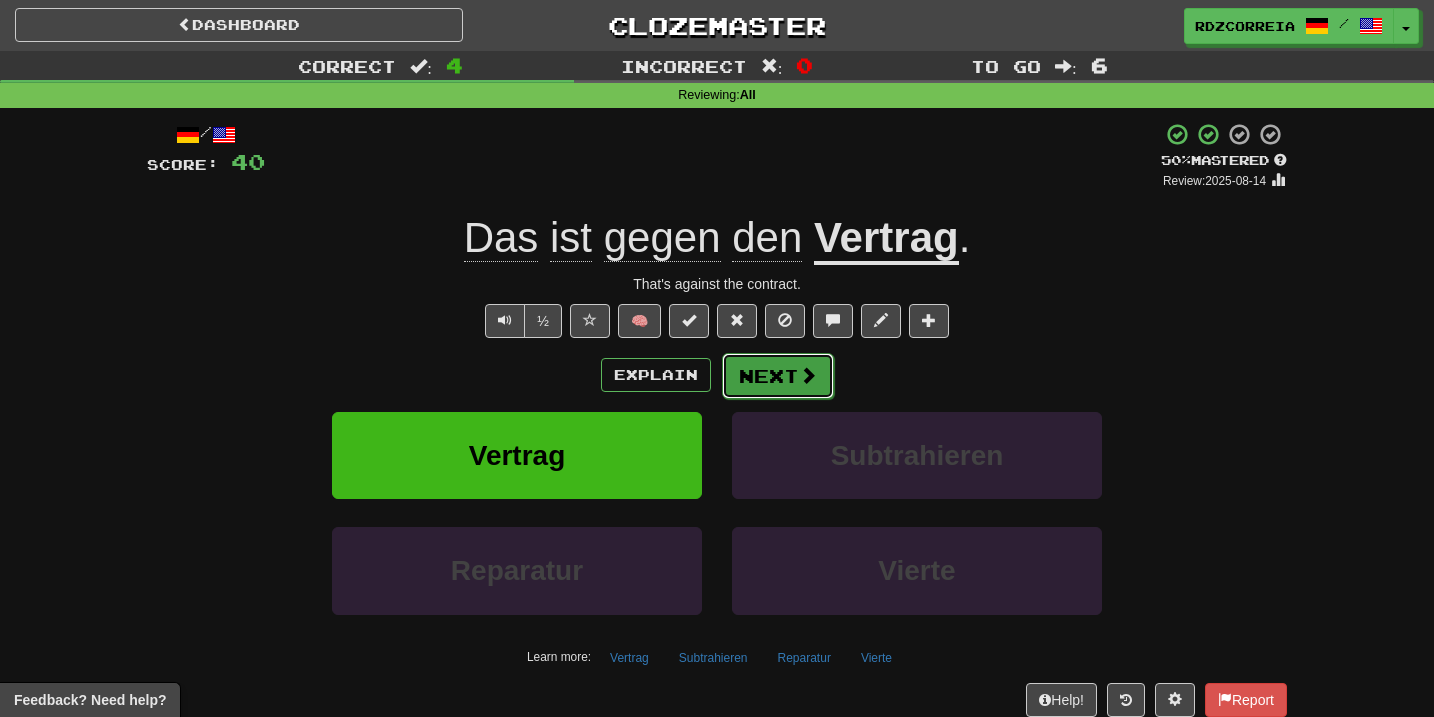click on "Next" at bounding box center [778, 376] 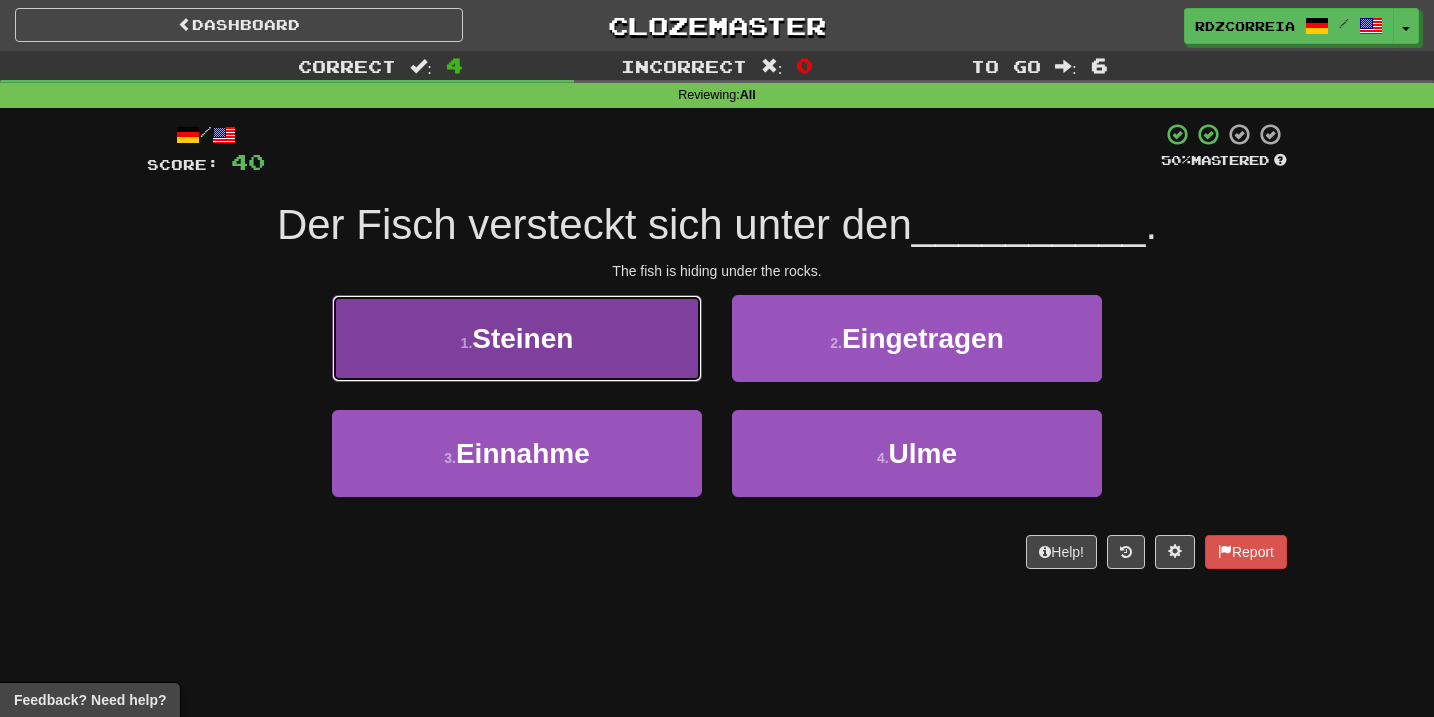 click on "1 .  Steinen" at bounding box center (517, 338) 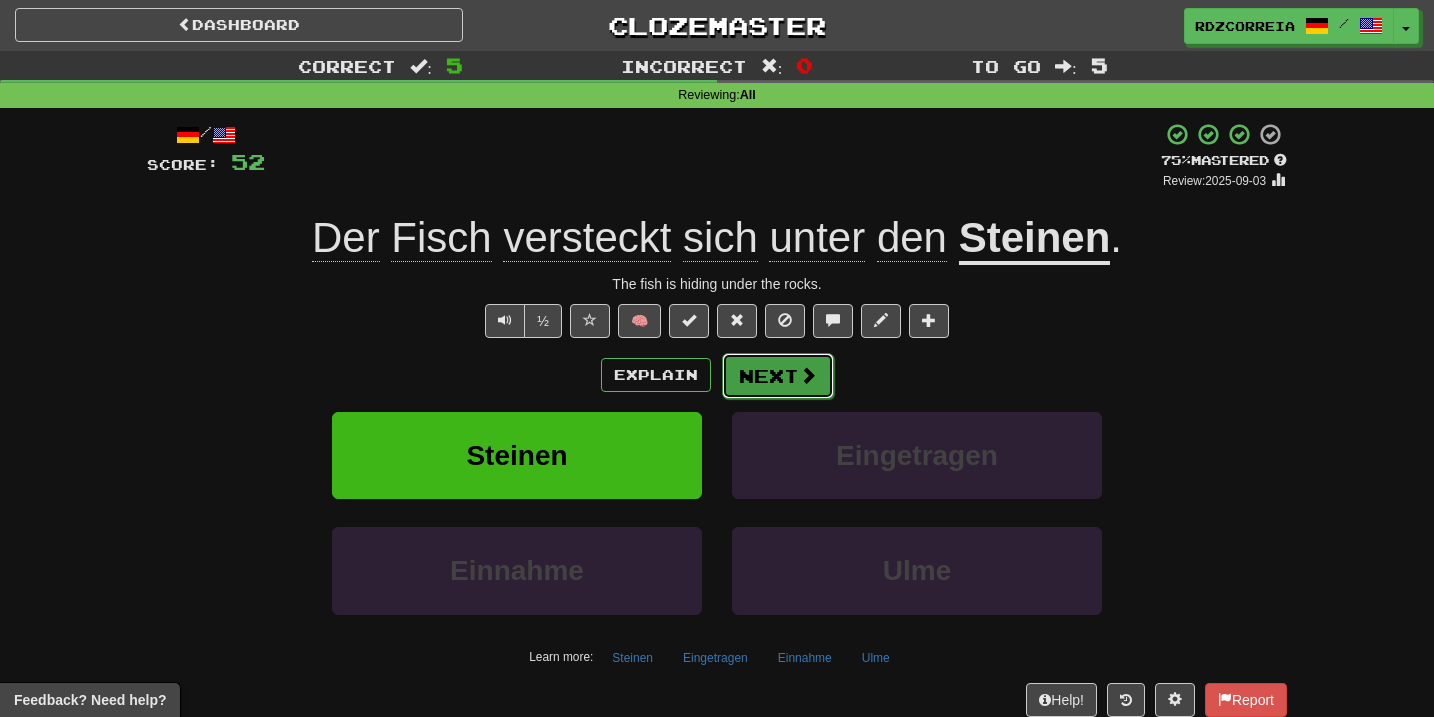 click on "Next" at bounding box center [778, 376] 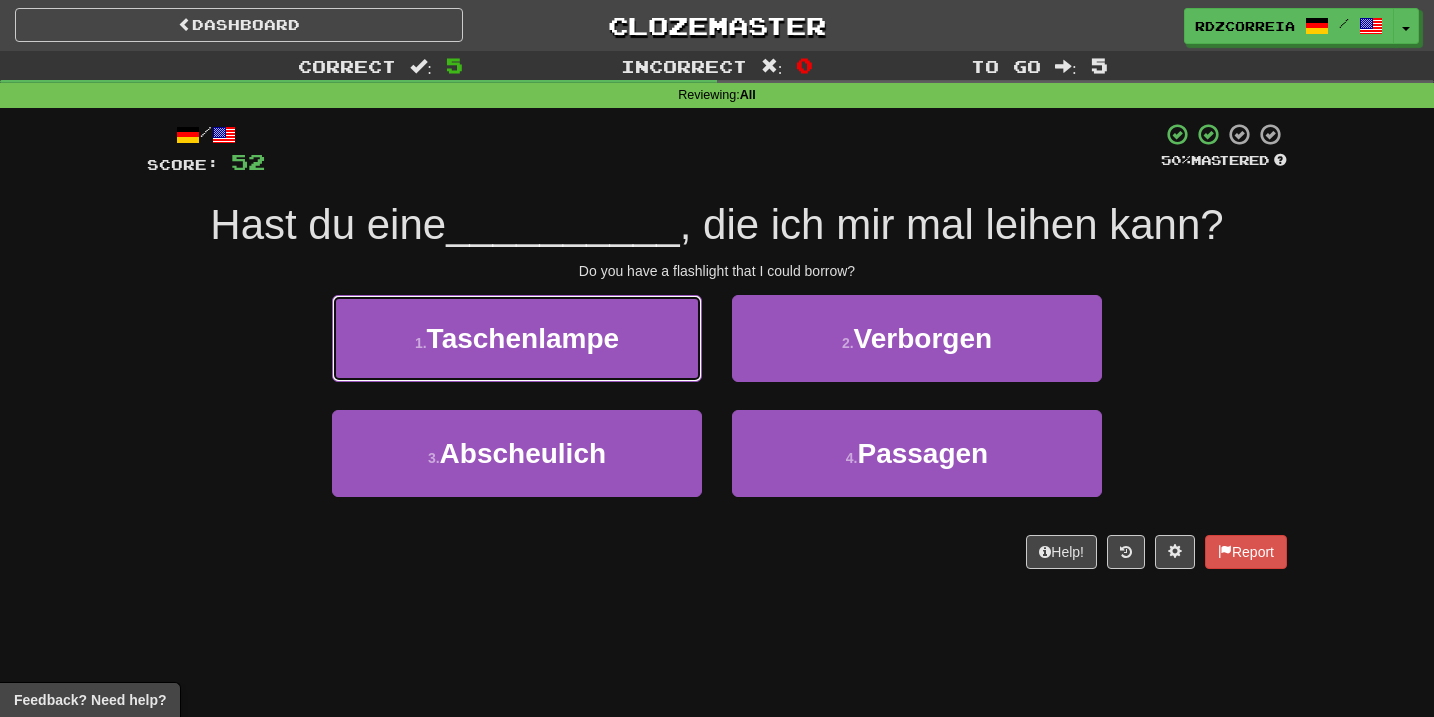 click on "1 .  Taschenlampe" at bounding box center (517, 338) 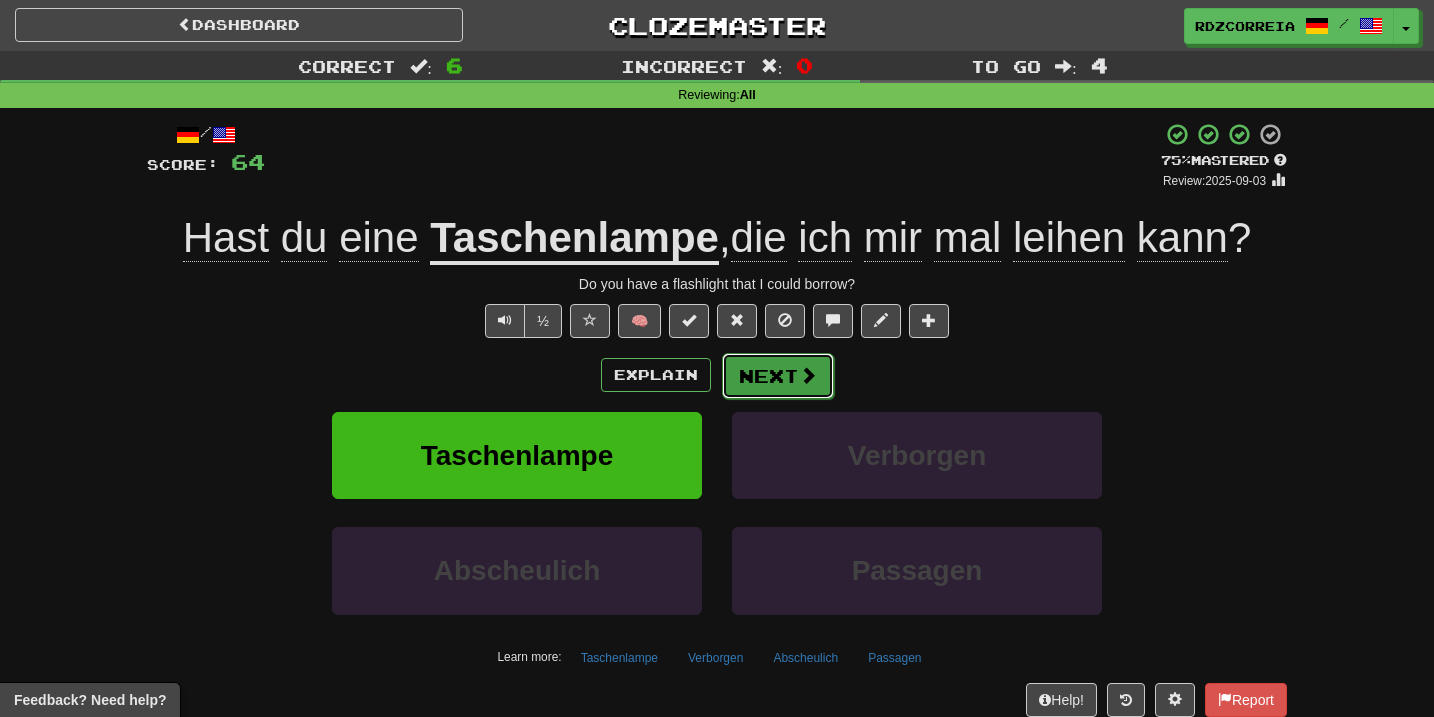 click on "Next" at bounding box center [778, 376] 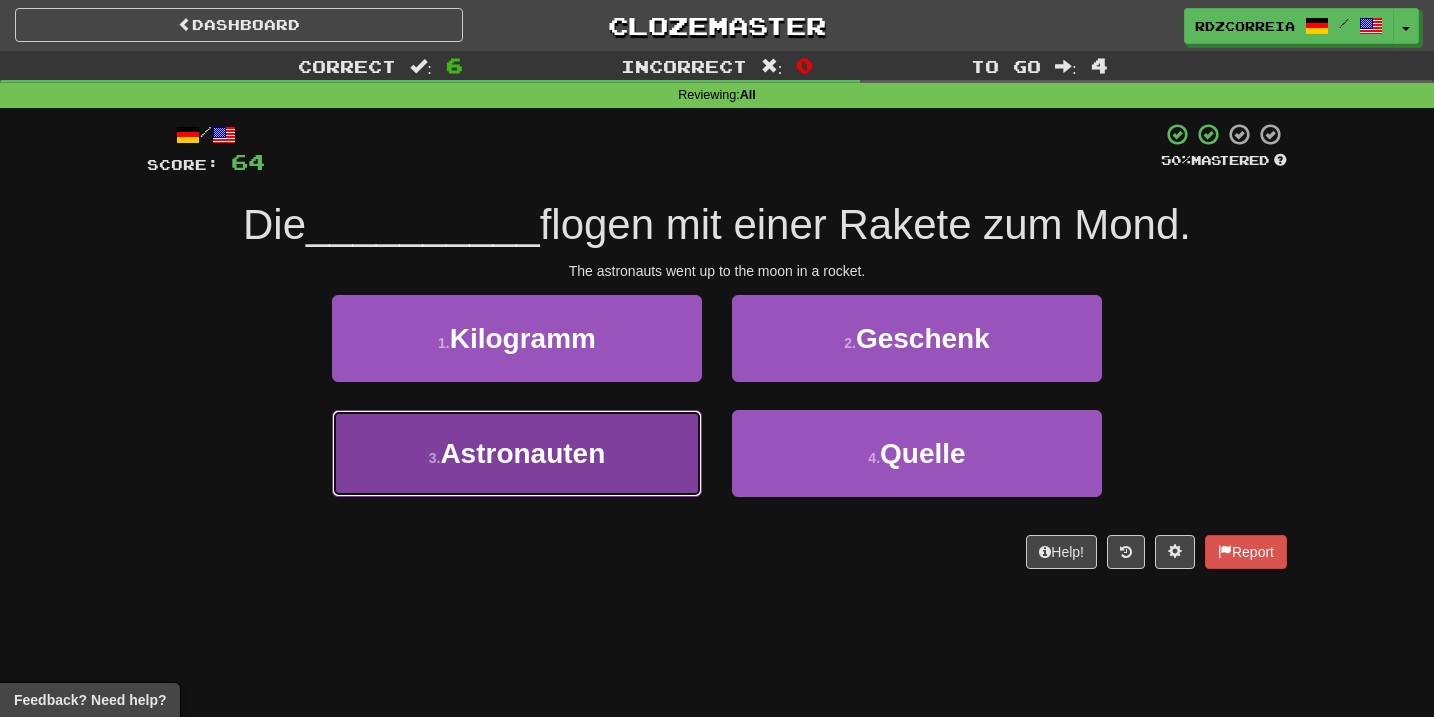 click on "3 .  Astronauten" at bounding box center [517, 453] 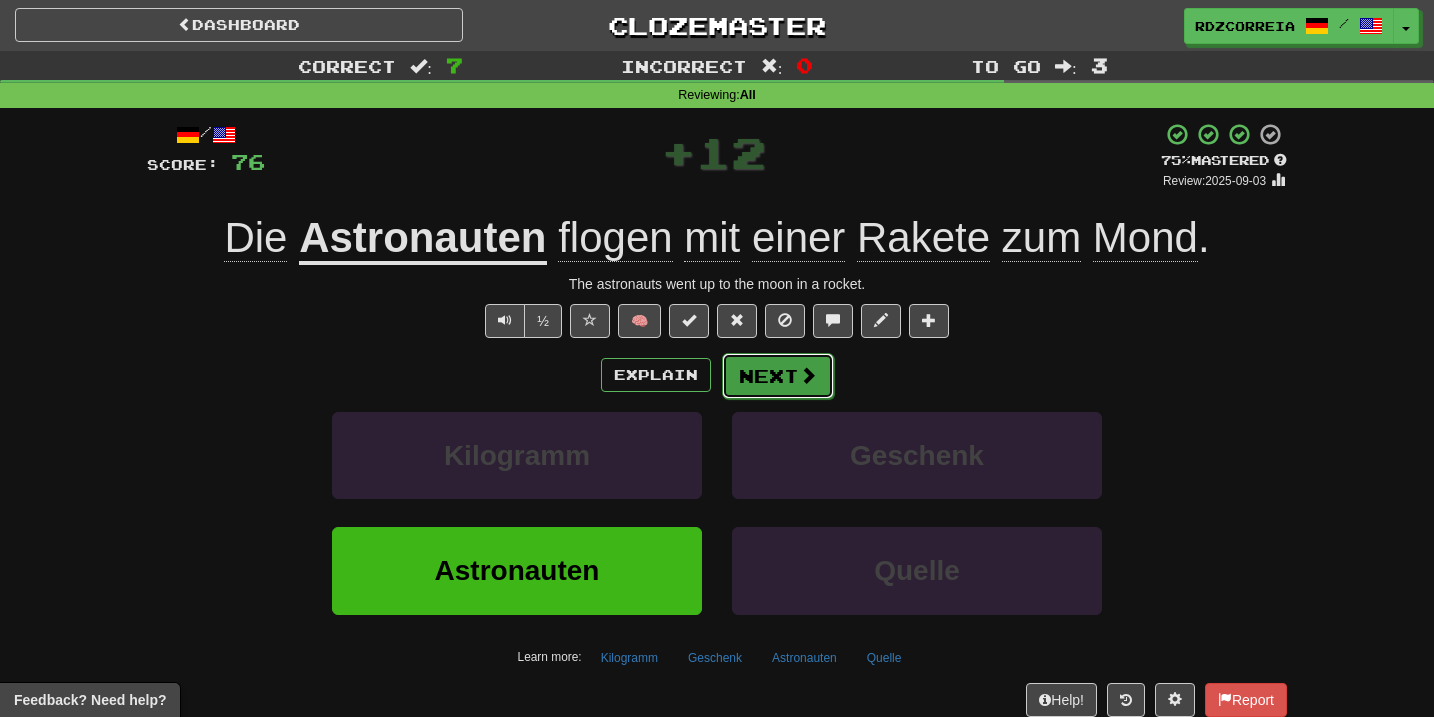 click on "Next" at bounding box center (778, 376) 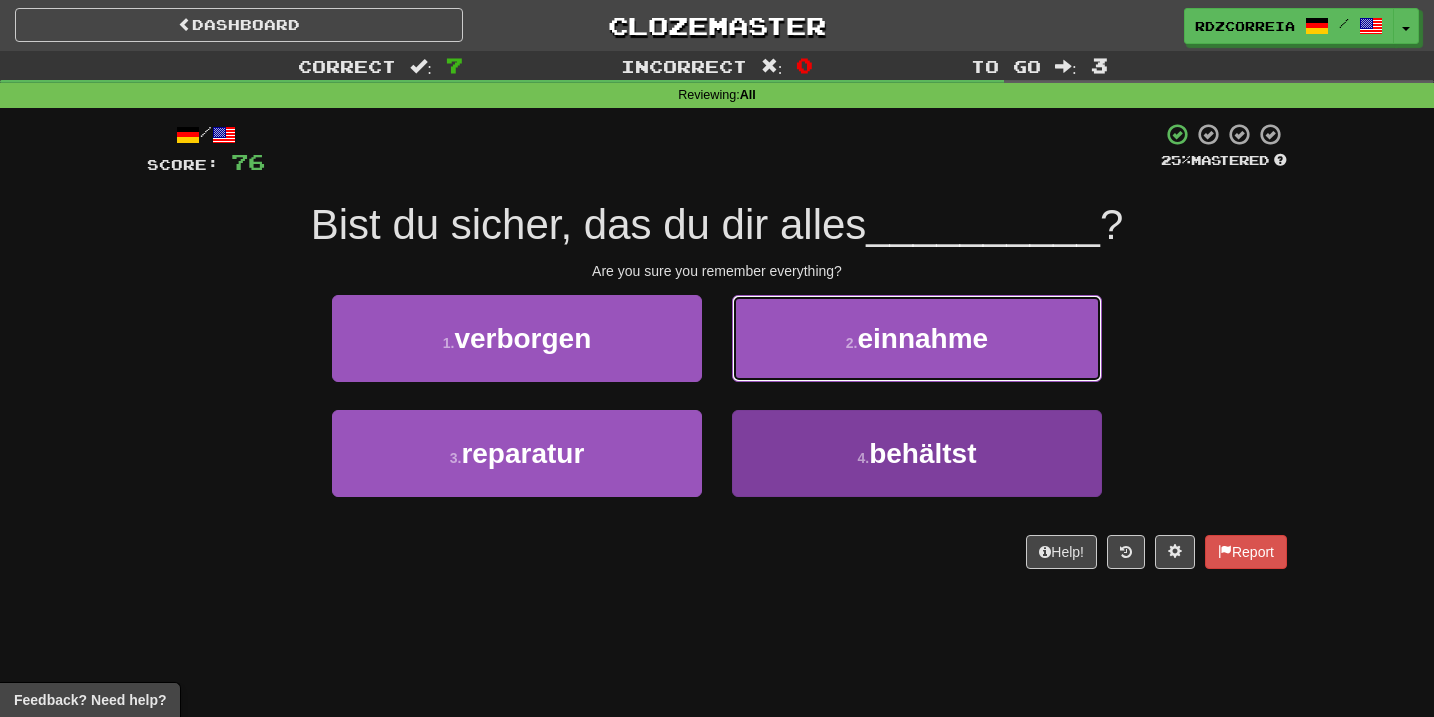 drag, startPoint x: 921, startPoint y: 336, endPoint x: 842, endPoint y: 480, distance: 164.24677 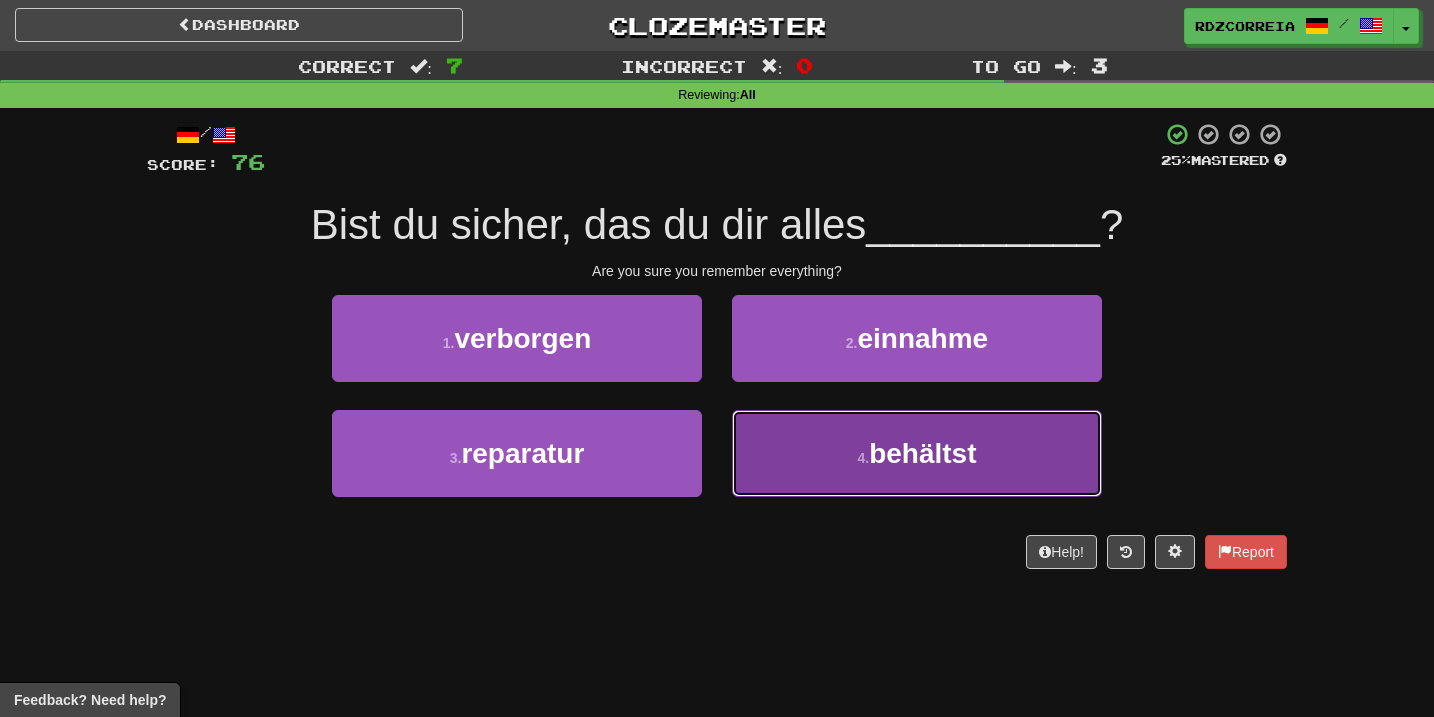 click on "4 .  behältst" at bounding box center (917, 453) 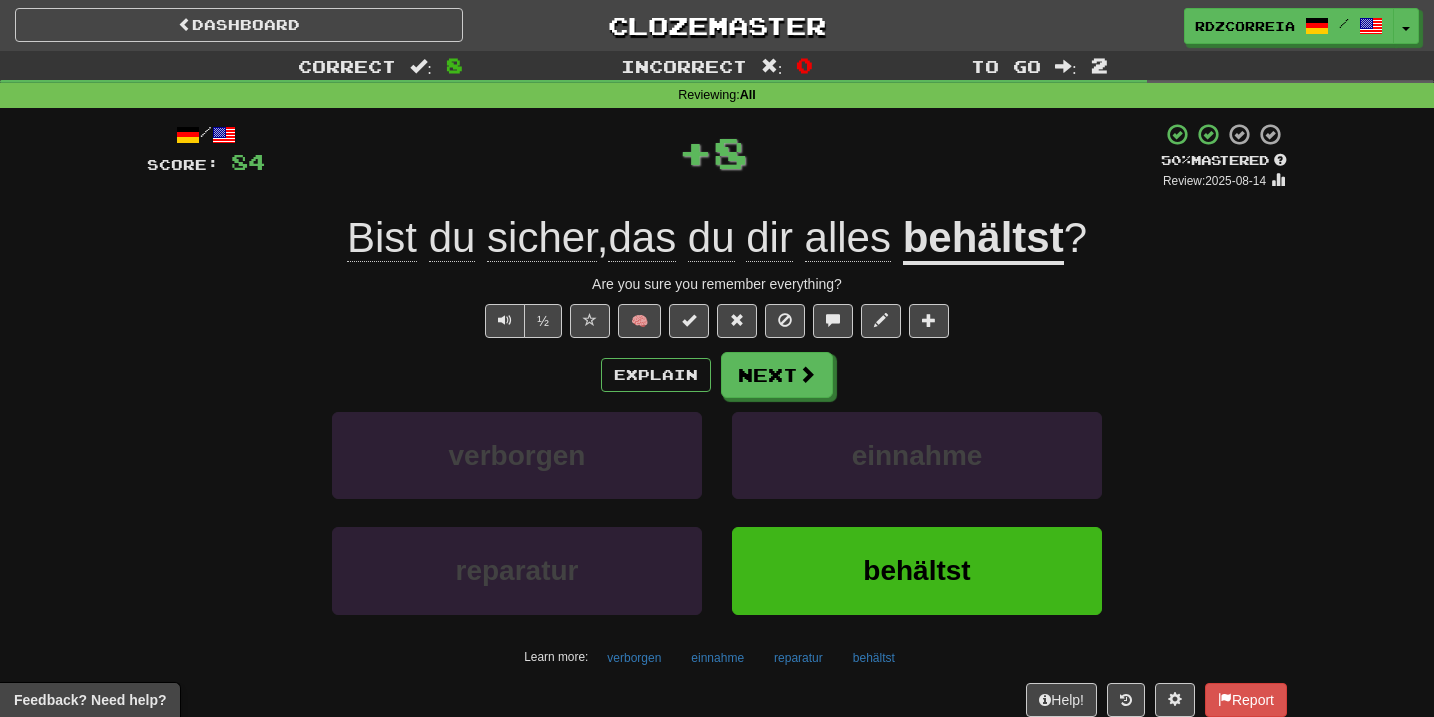 click on "behältst" at bounding box center [983, 239] 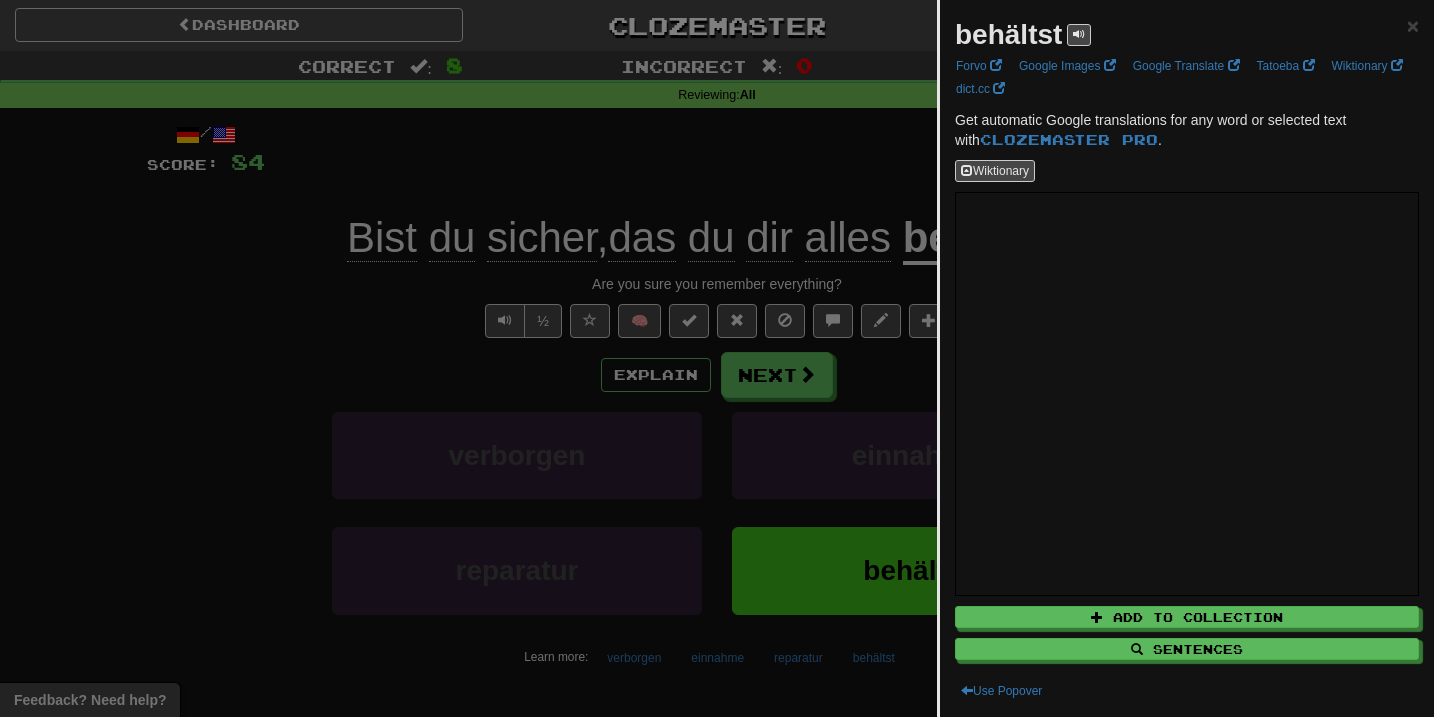 click at bounding box center (717, 358) 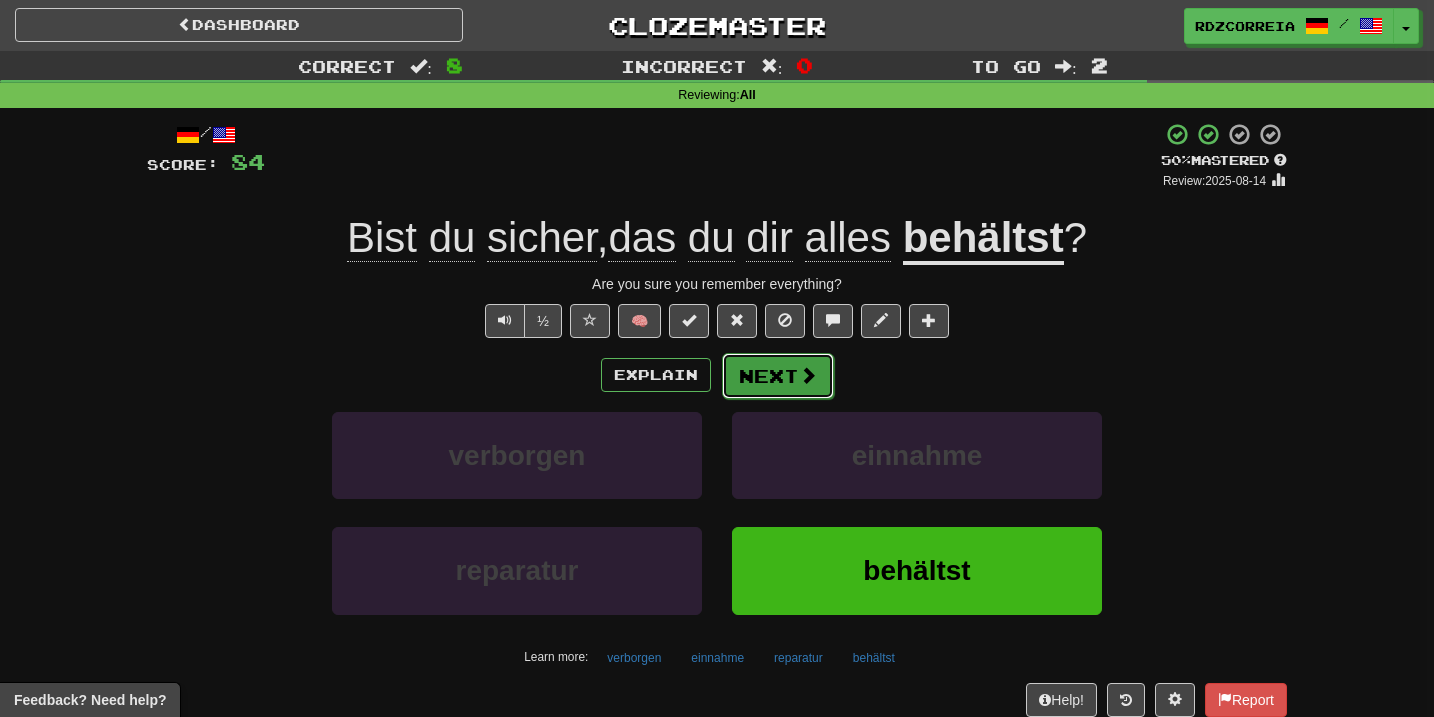 click on "Next" at bounding box center (778, 376) 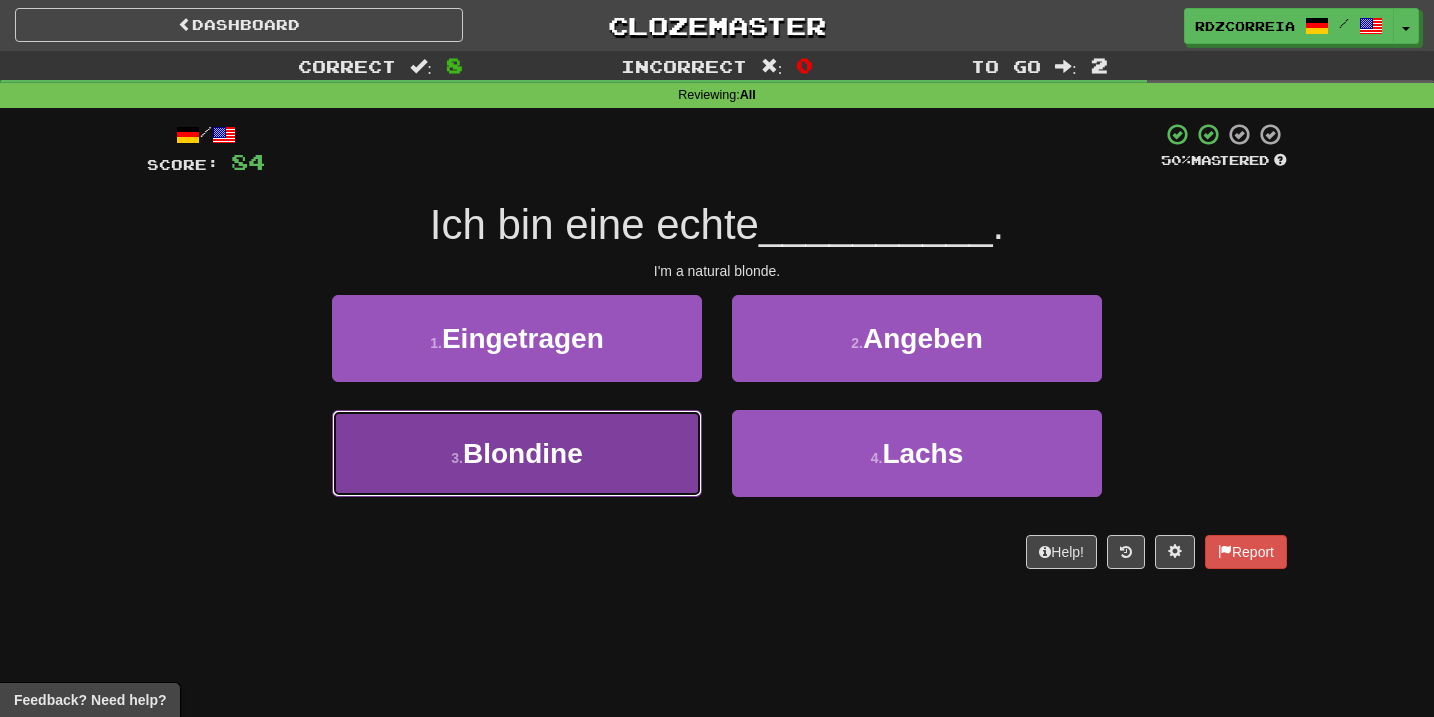 click on "3 .  Blondine" at bounding box center [517, 453] 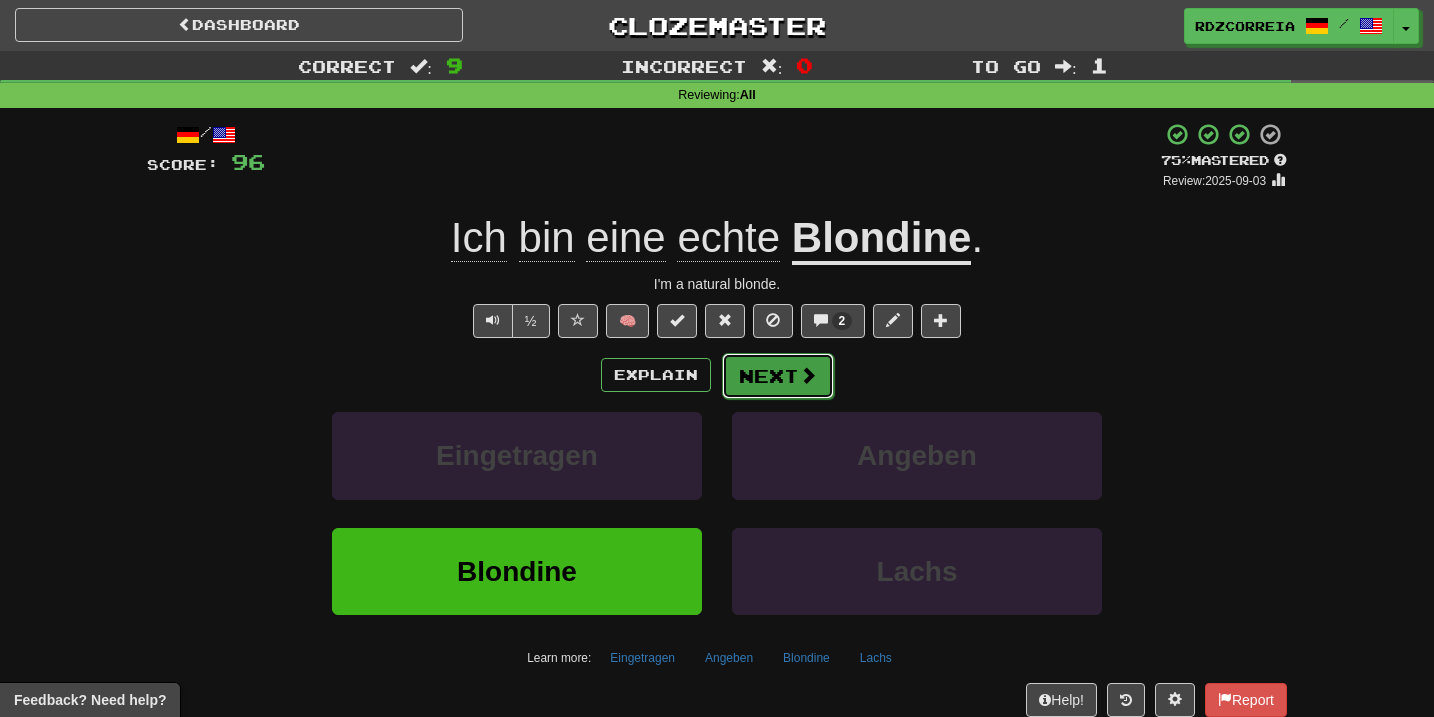 click on "Next" at bounding box center [778, 376] 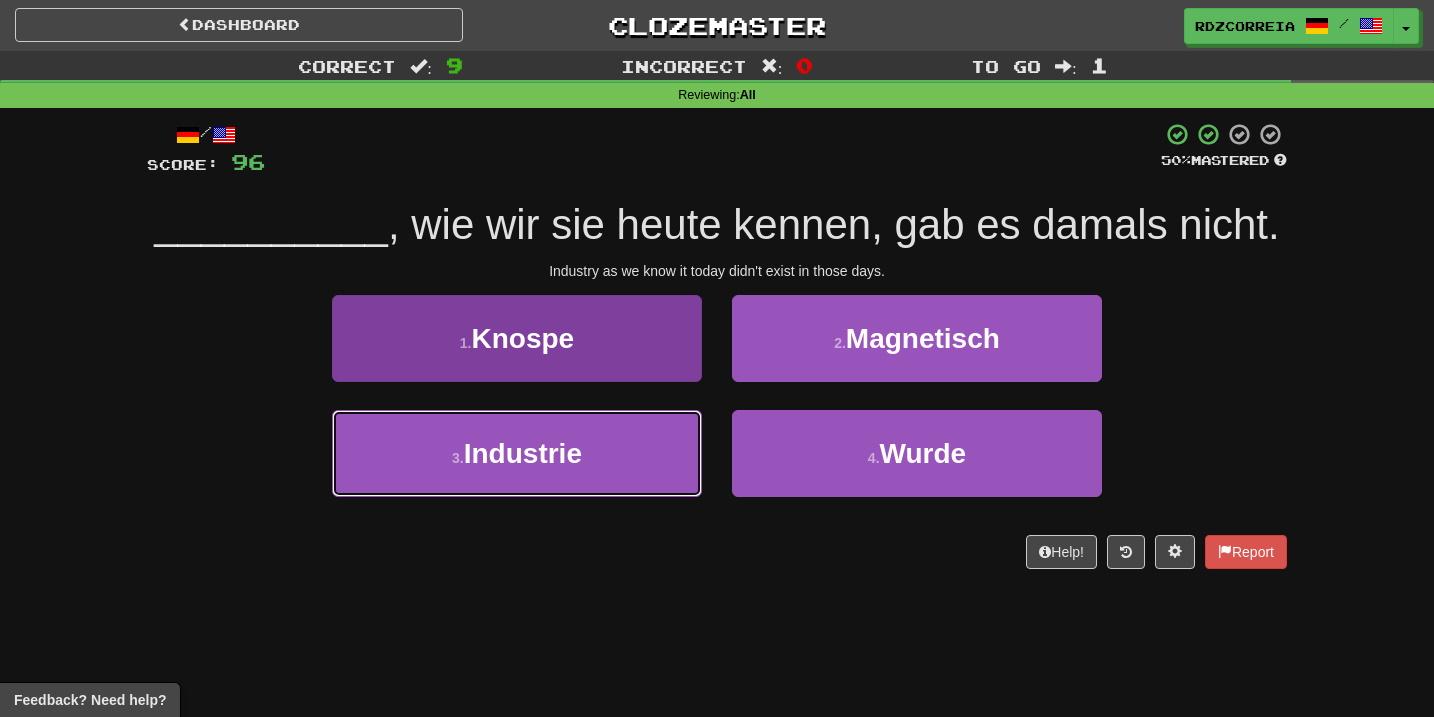 click on "3 .  Industrie" at bounding box center [517, 453] 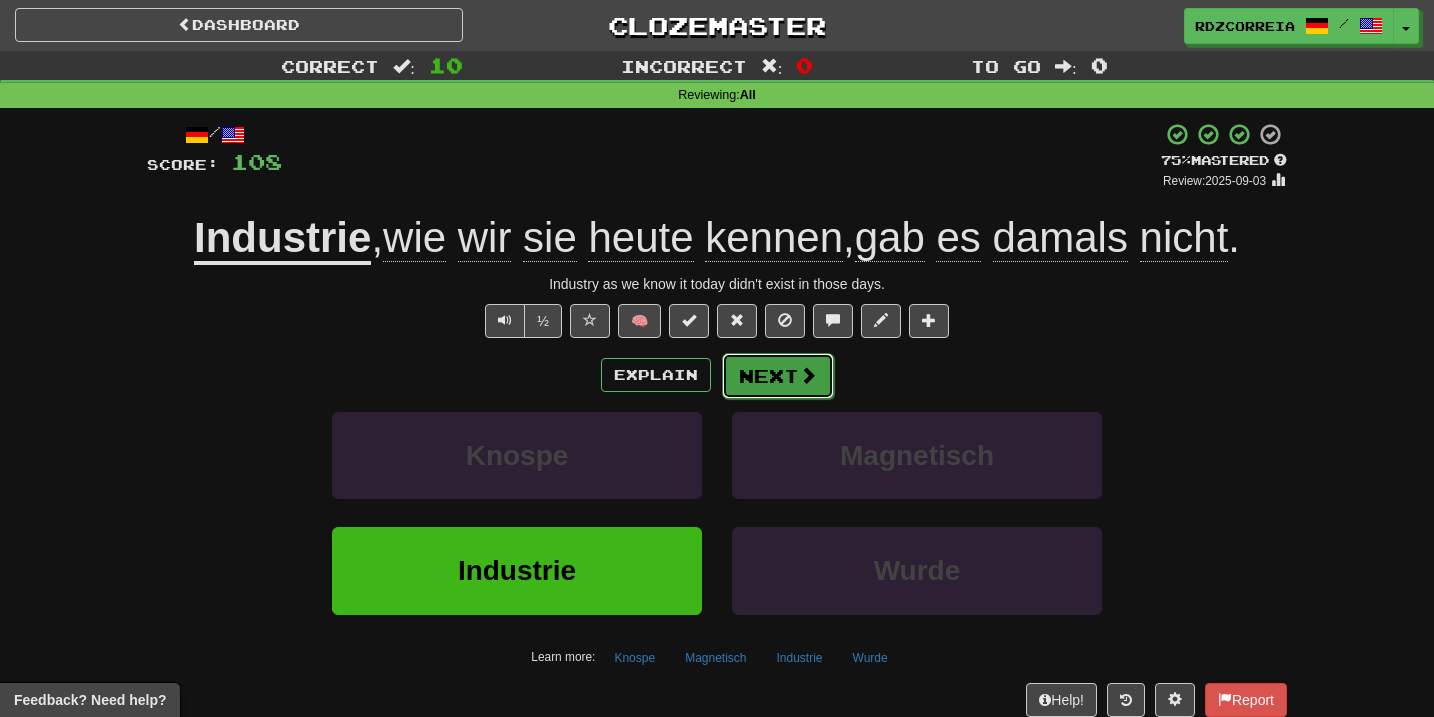 click on "Next" at bounding box center [778, 376] 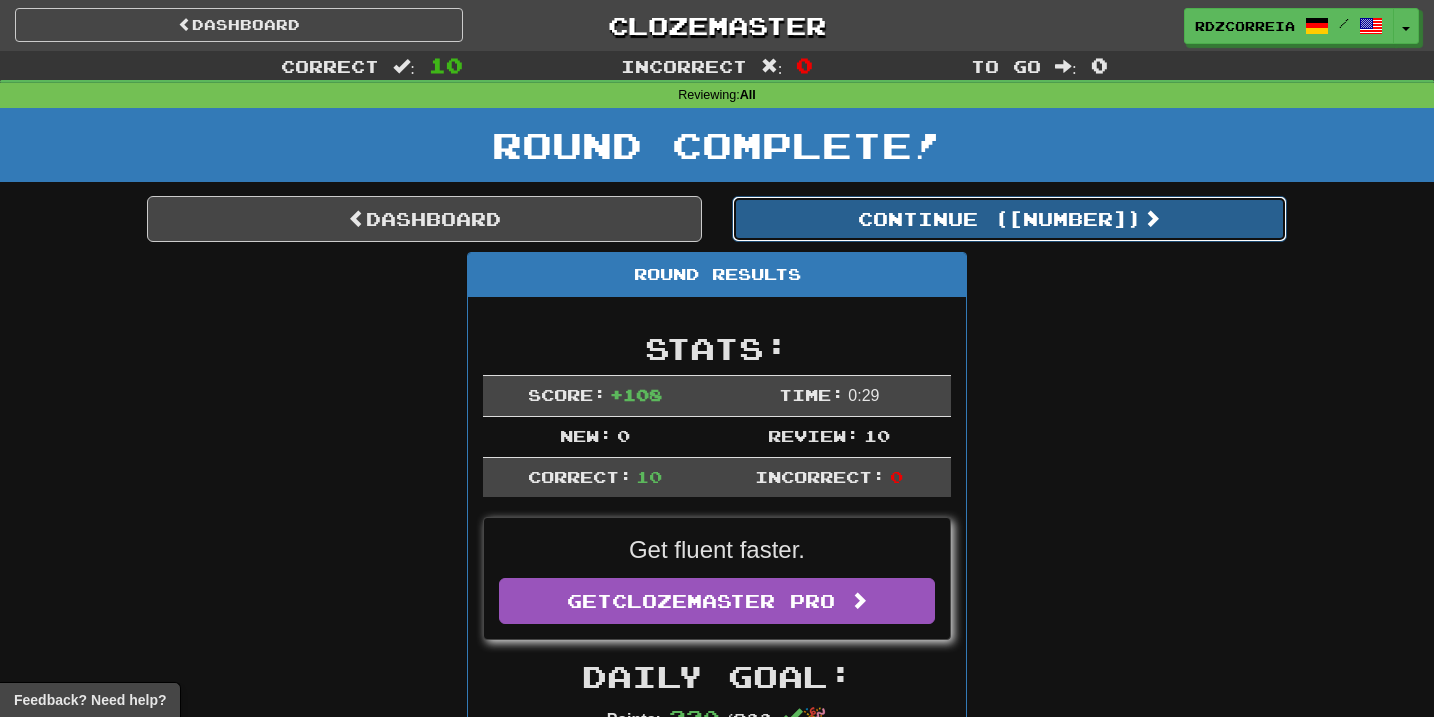 click on "Continue ( [NUMBER] )" at bounding box center [1009, 219] 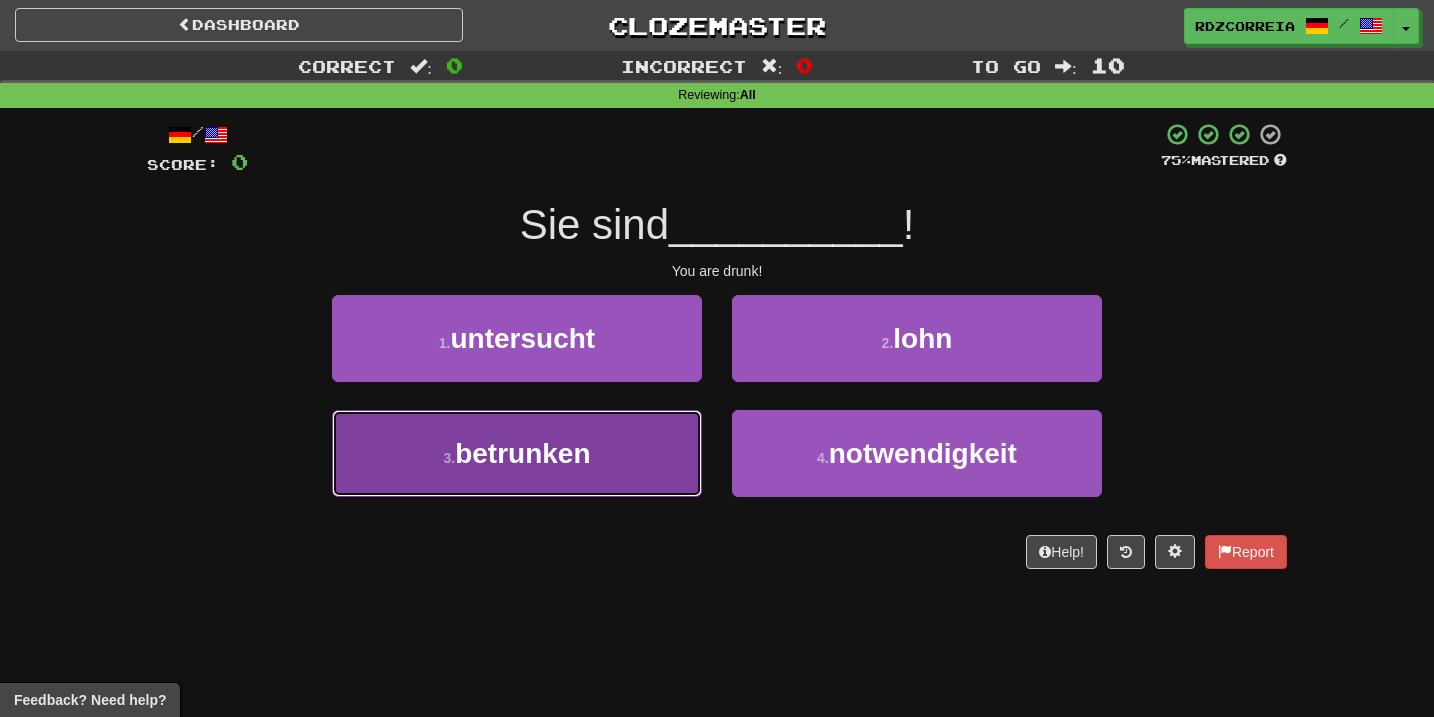 click on "3 .  betrunken" at bounding box center [517, 453] 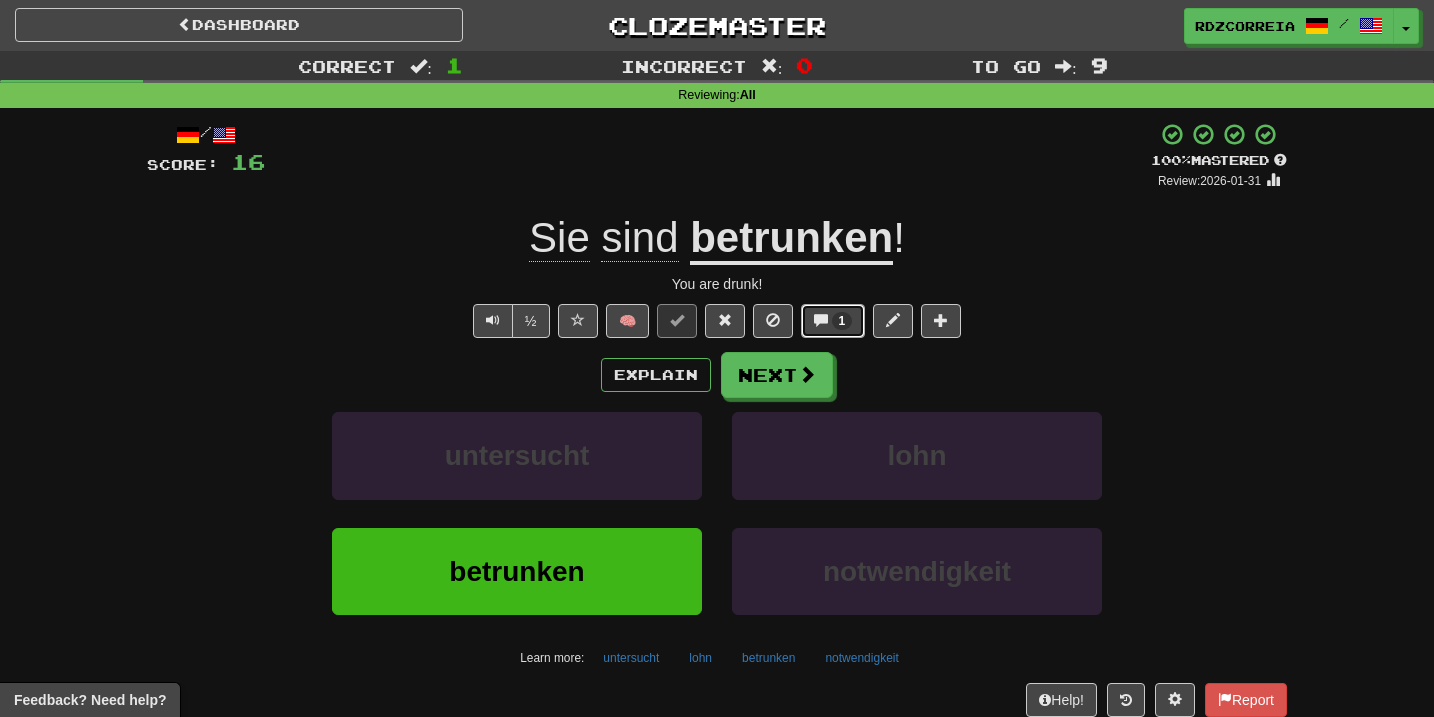 click on "1" at bounding box center [833, 321] 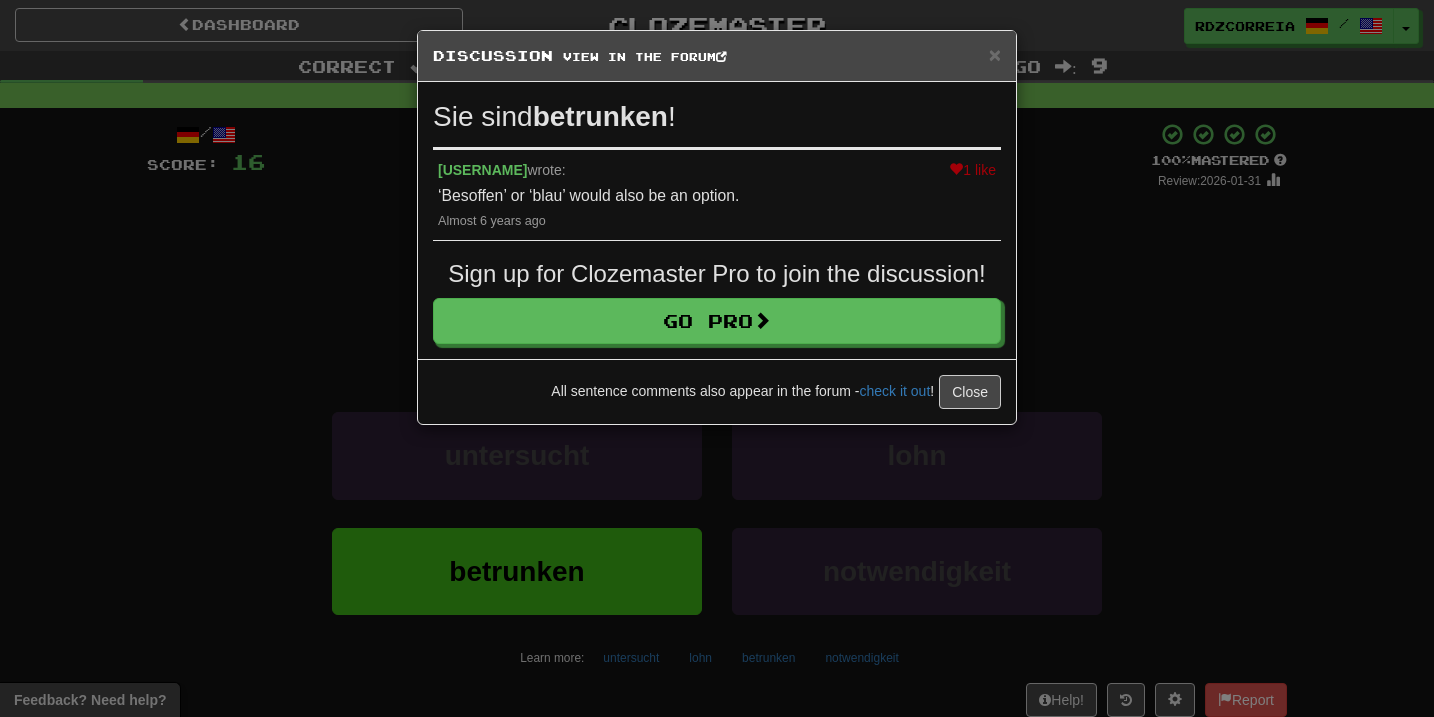 click on "× Discussion View in the forum  Sie sind  betrunken !
1
like
[USERNAME]
wrote:
‘Besoffen’ or ‘blau’ would also be an option.
Almost 6 years ago
Sign up for Clozemaster Pro to join the discussion! Go Pro  All sentence comments also appear in the forum -  check it out ! Close Loading ." at bounding box center (717, 358) 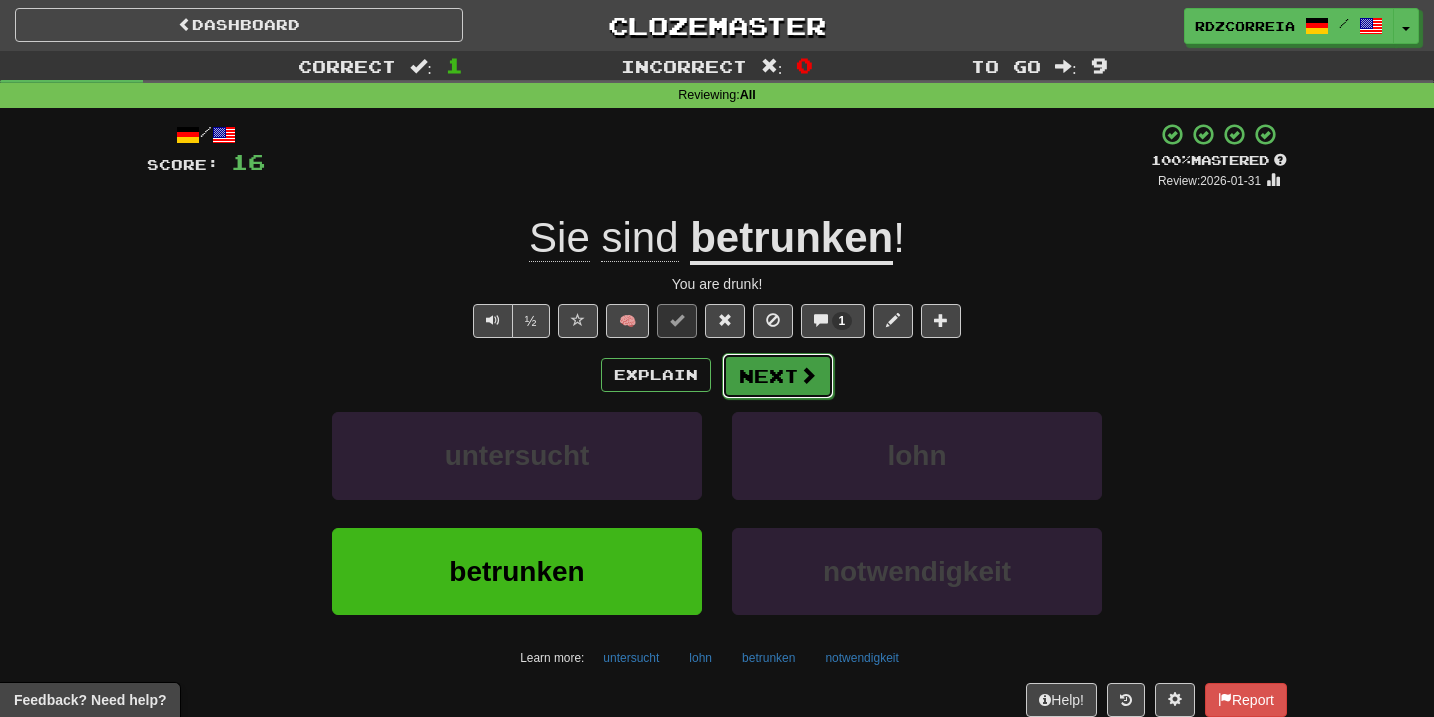 click on "Next" at bounding box center (778, 376) 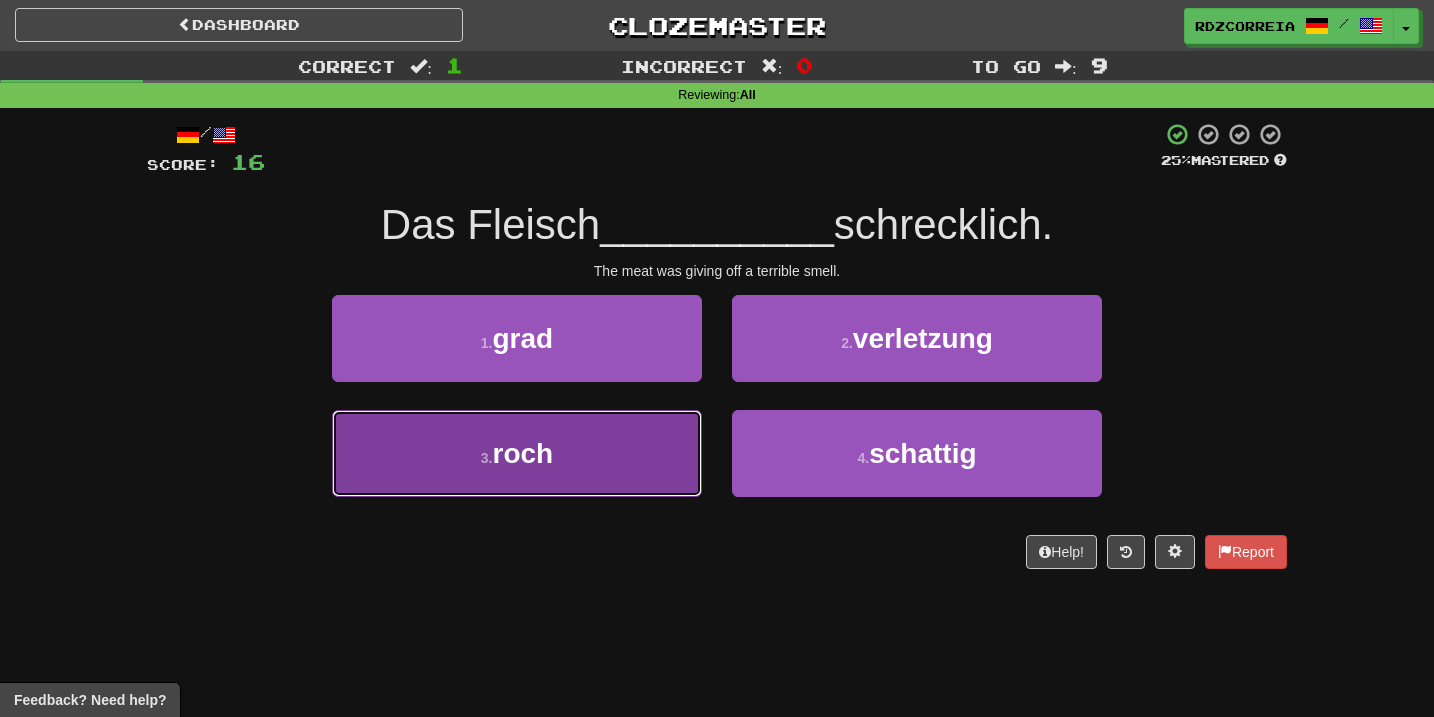 click on "3 .  roch" at bounding box center (517, 453) 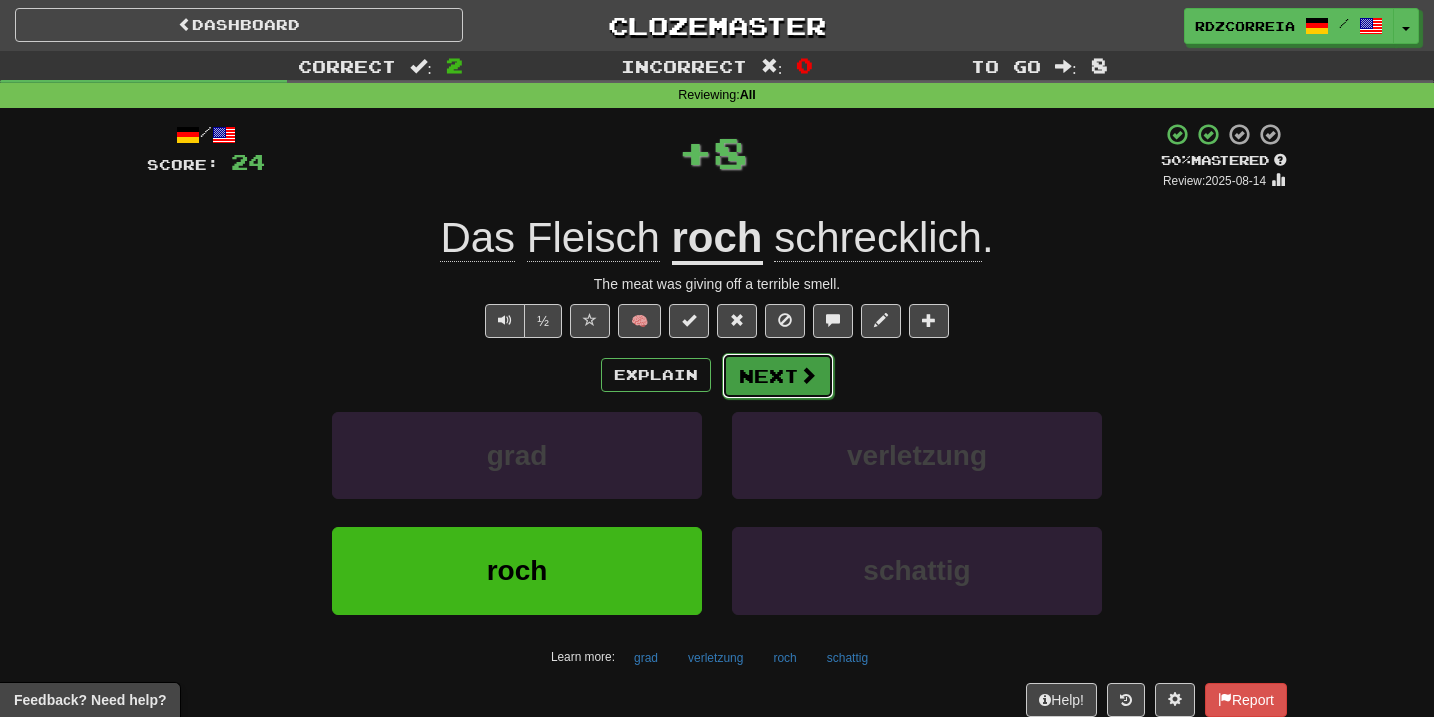 click on "Next" at bounding box center [778, 376] 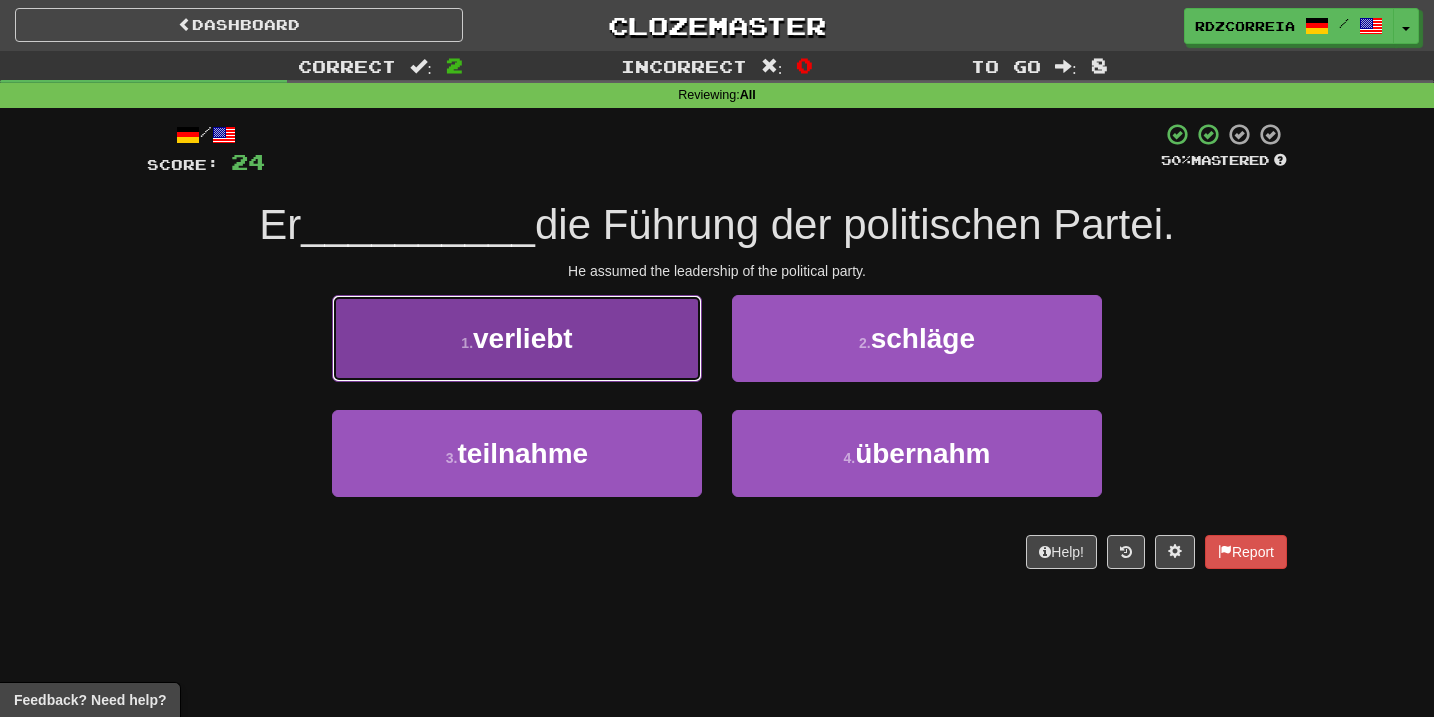 click on "1 .  verliebt" at bounding box center (517, 338) 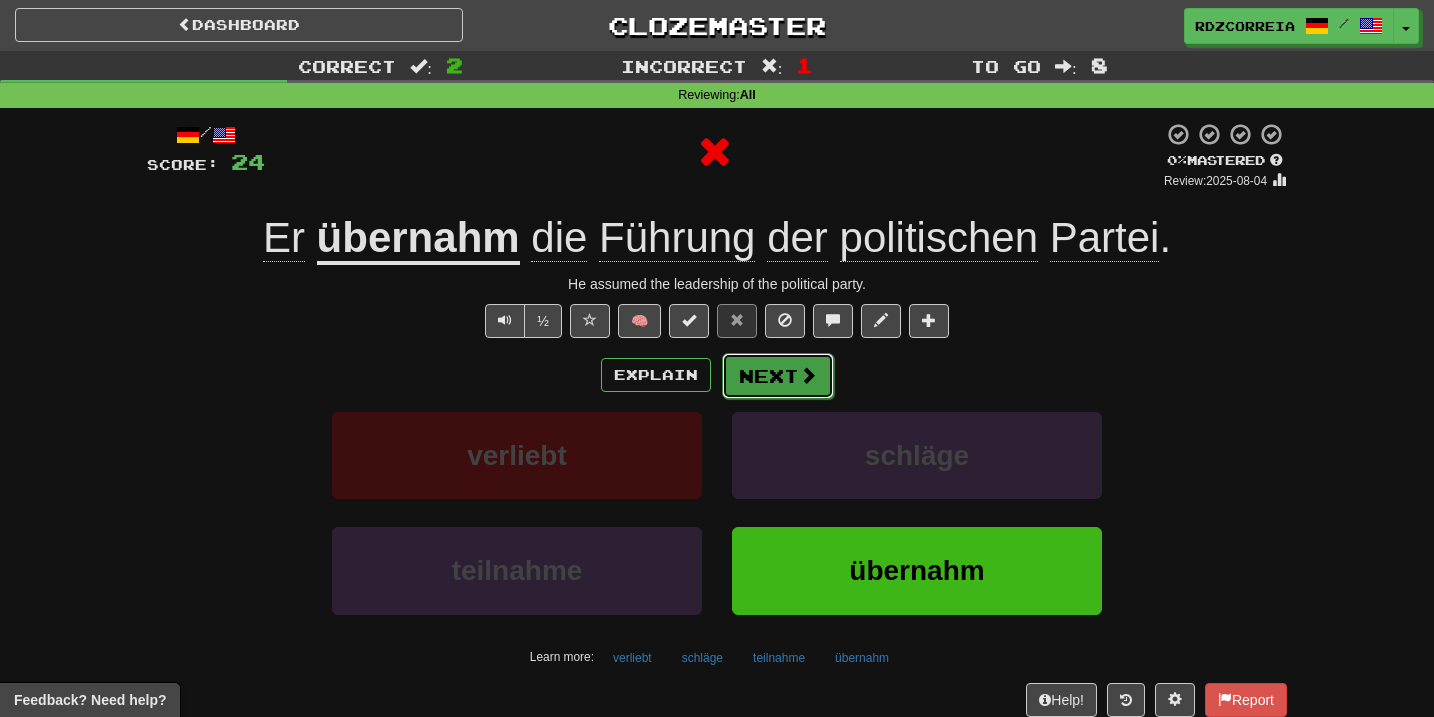 click on "Next" at bounding box center [778, 376] 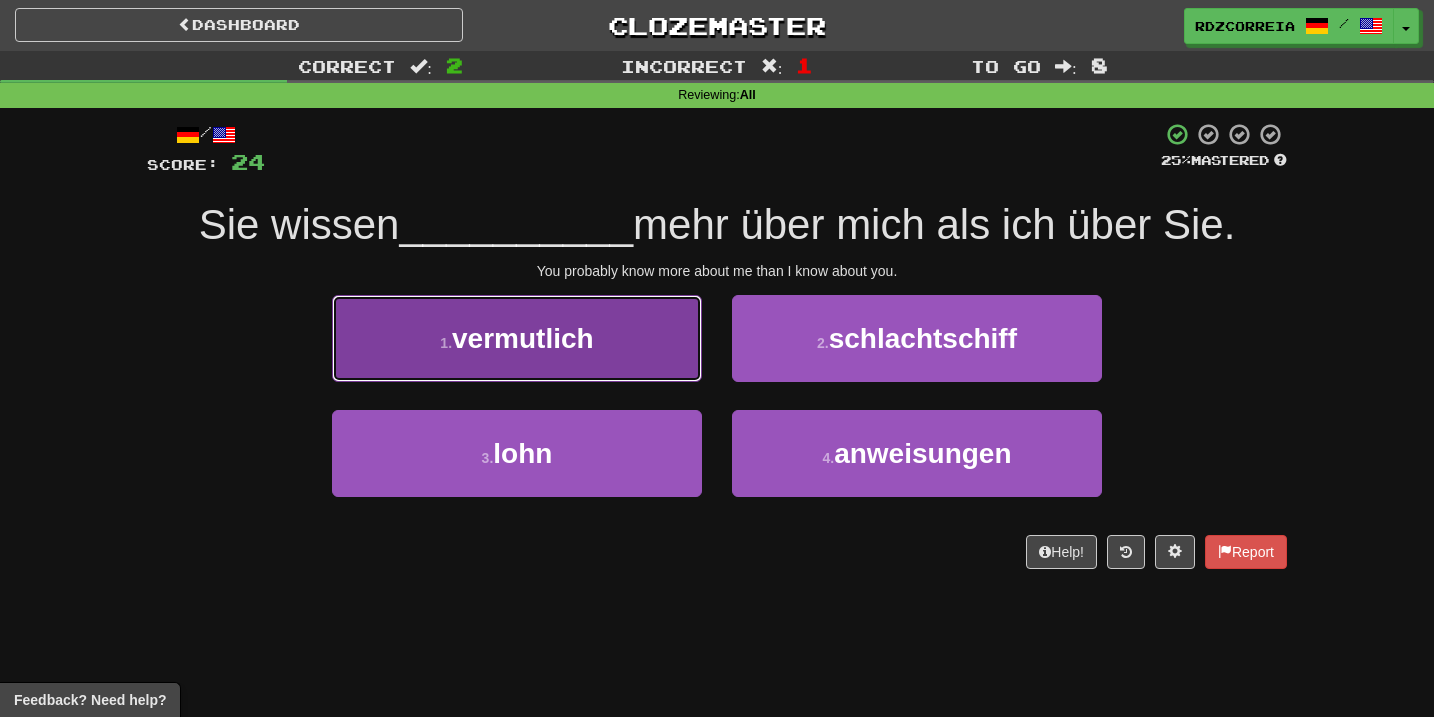 click on "vermutlich" at bounding box center [523, 338] 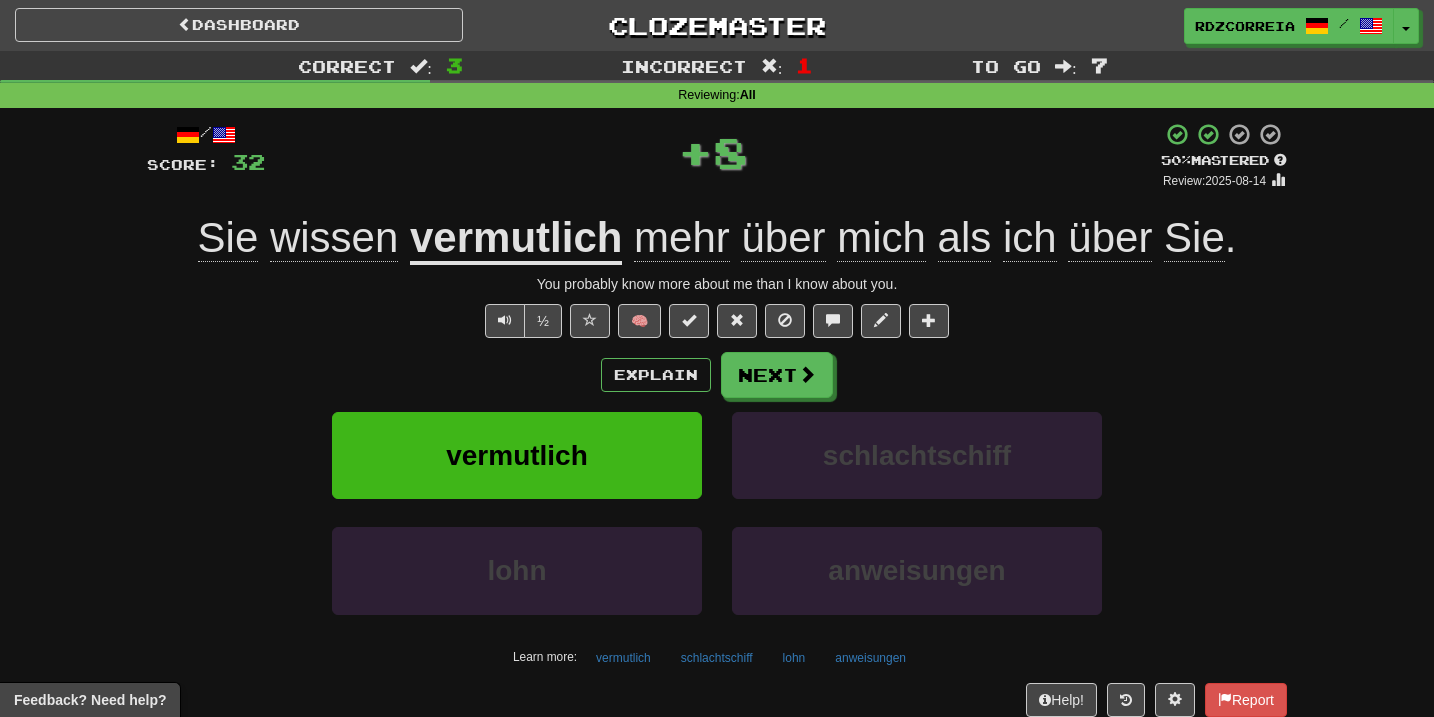 click on "vermutlich" at bounding box center [516, 239] 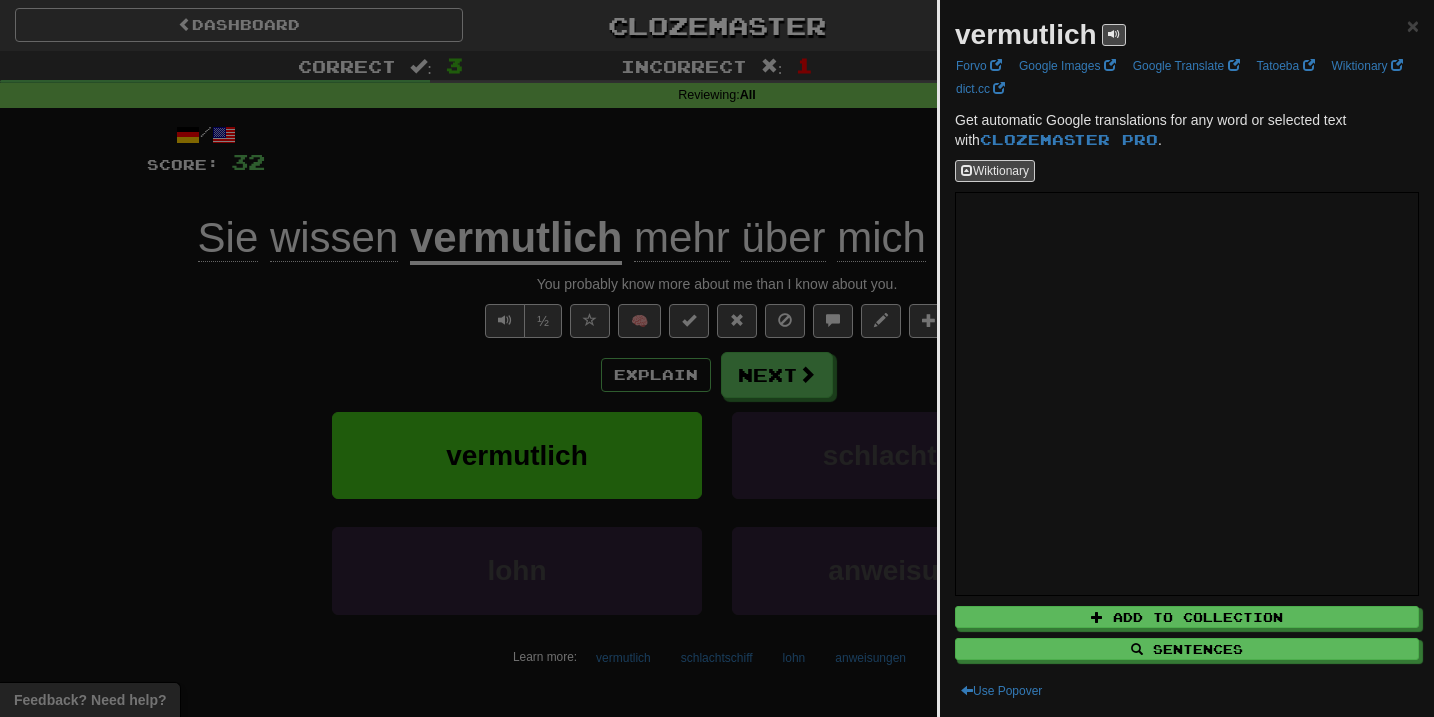 click at bounding box center [717, 358] 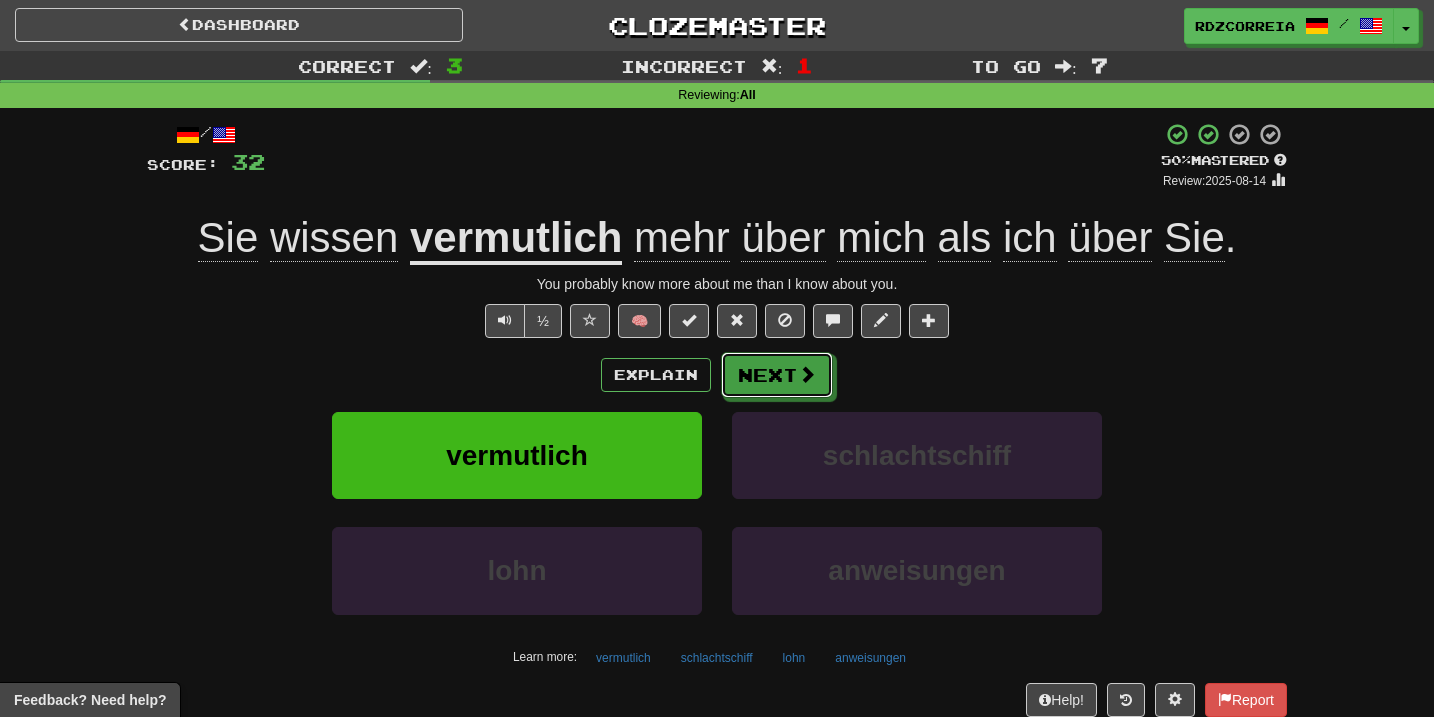 click on "Next" at bounding box center [777, 375] 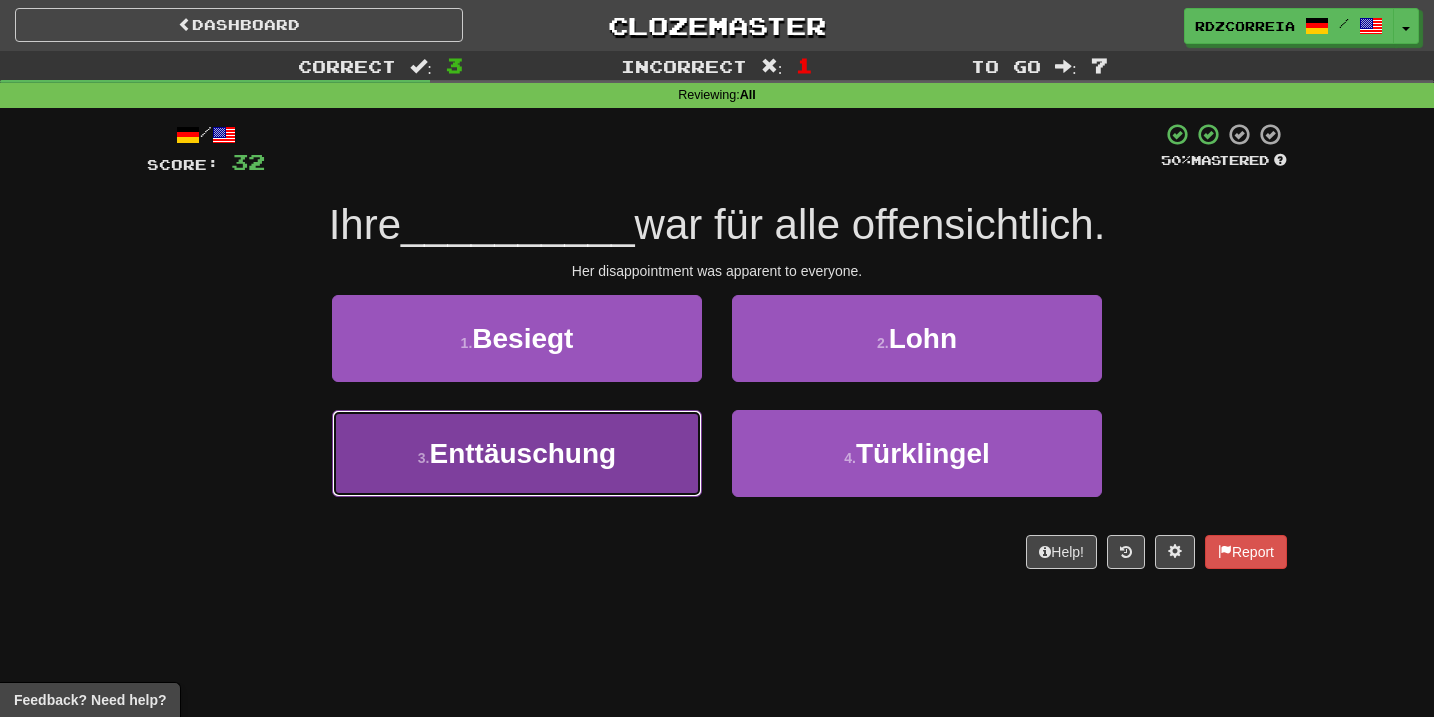 click on "Enttäuschung" at bounding box center [523, 453] 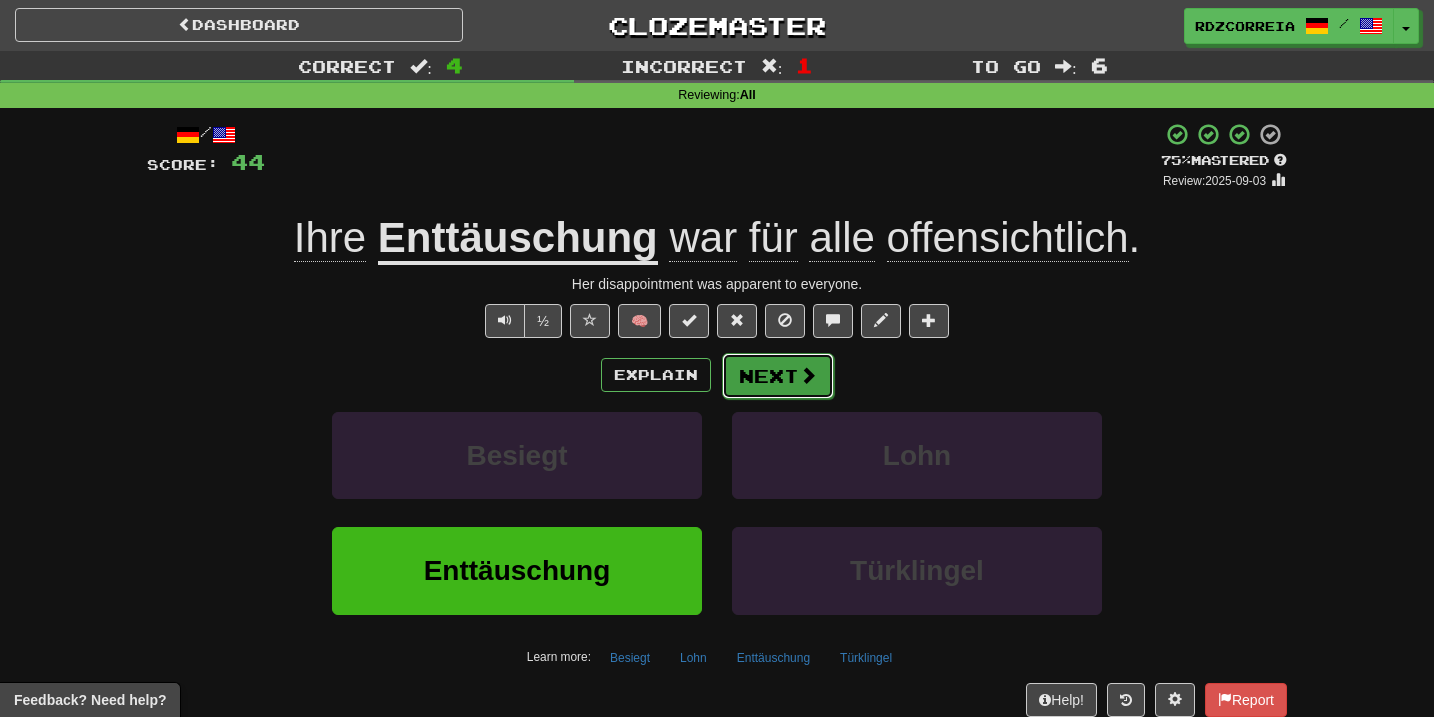 click on "Next" at bounding box center [778, 376] 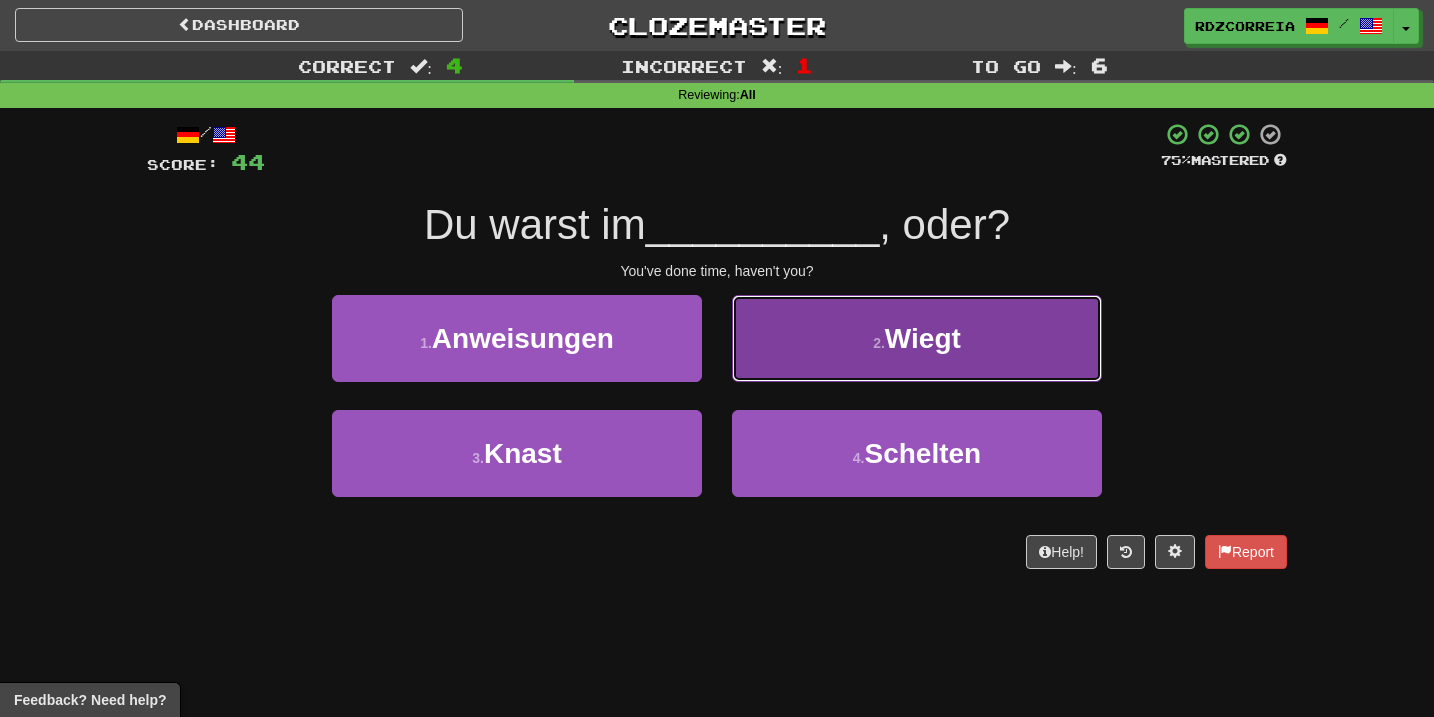 click on "Wiegt" at bounding box center [923, 338] 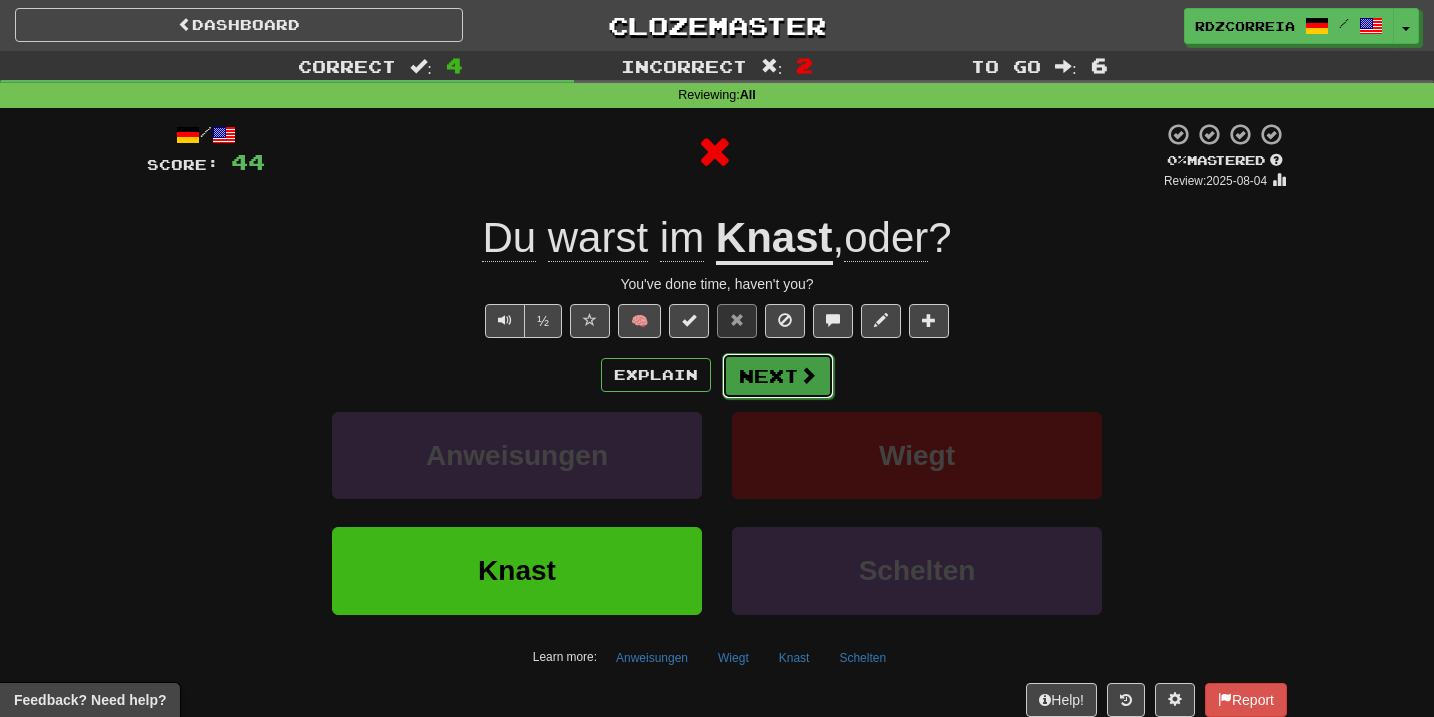click on "Next" at bounding box center (778, 376) 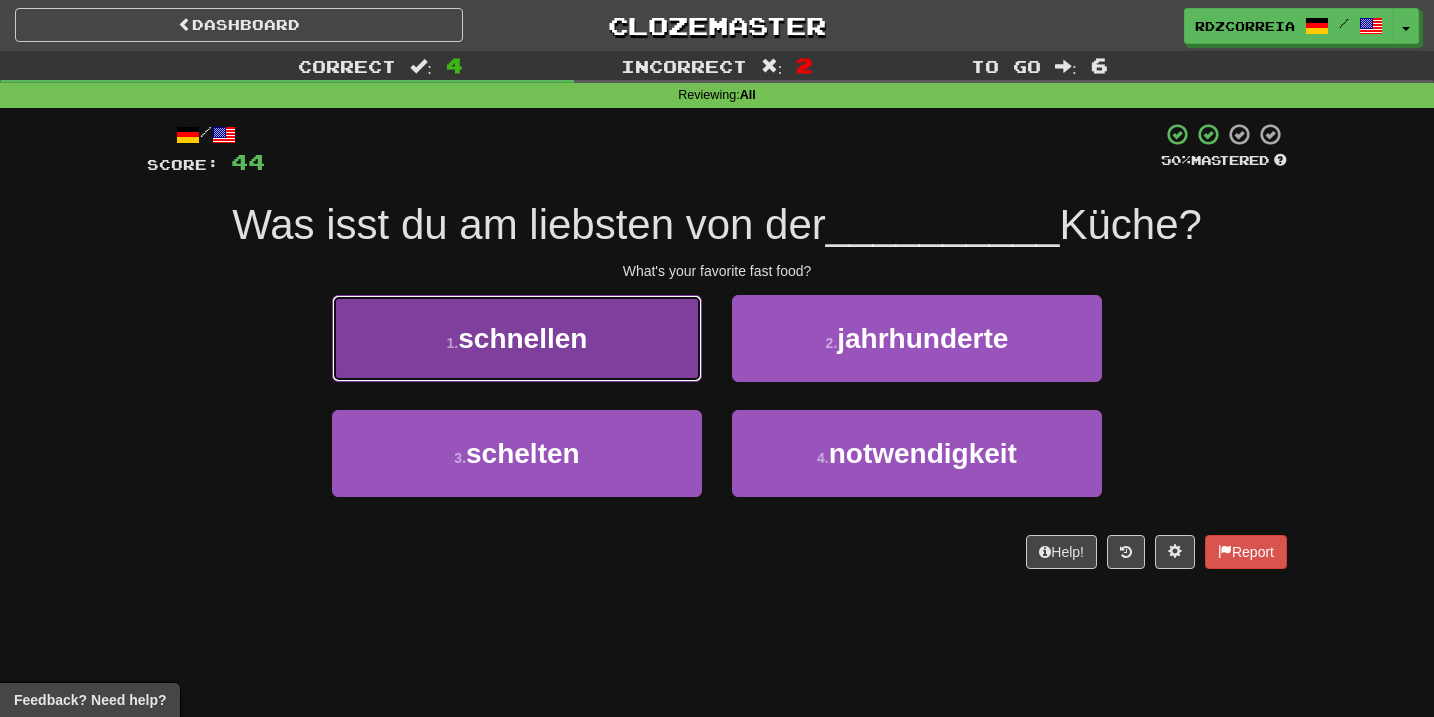 click on "1 .  schnellen" at bounding box center (517, 338) 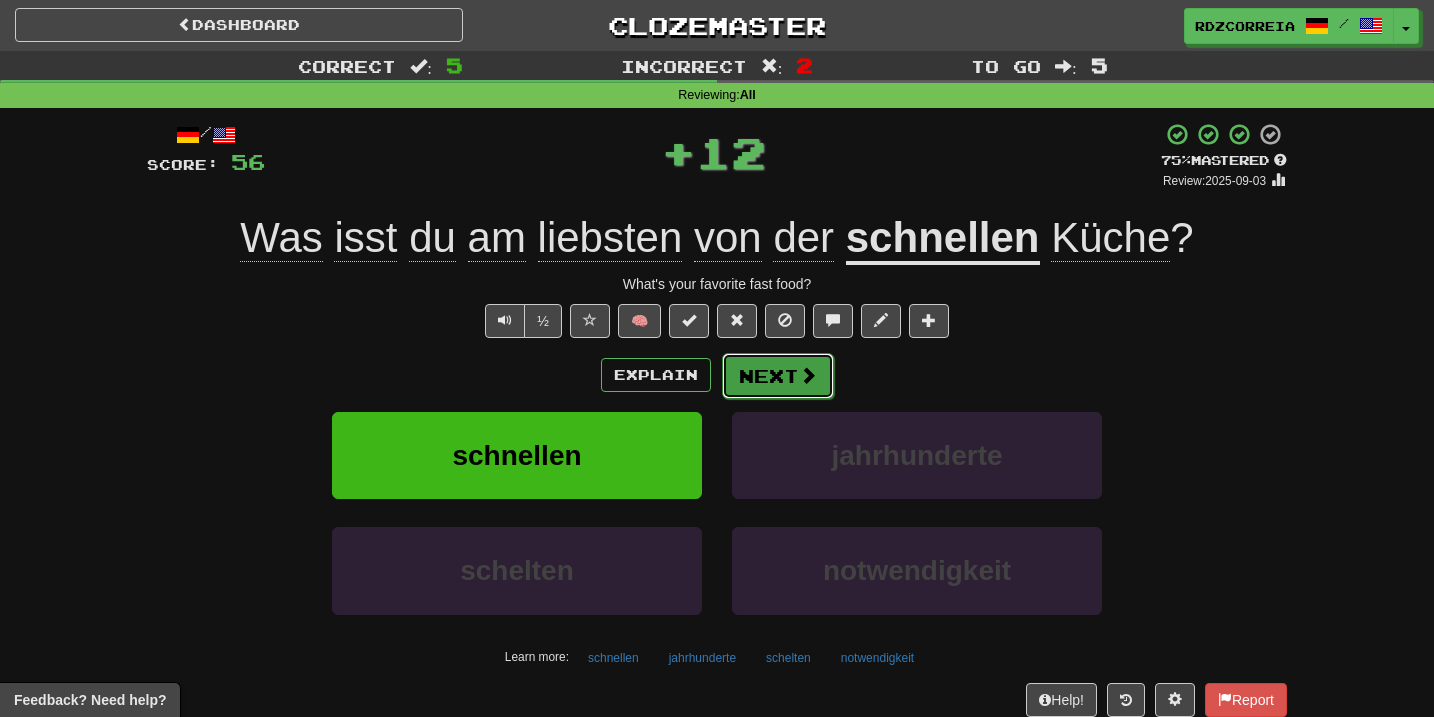 click on "Next" at bounding box center (778, 376) 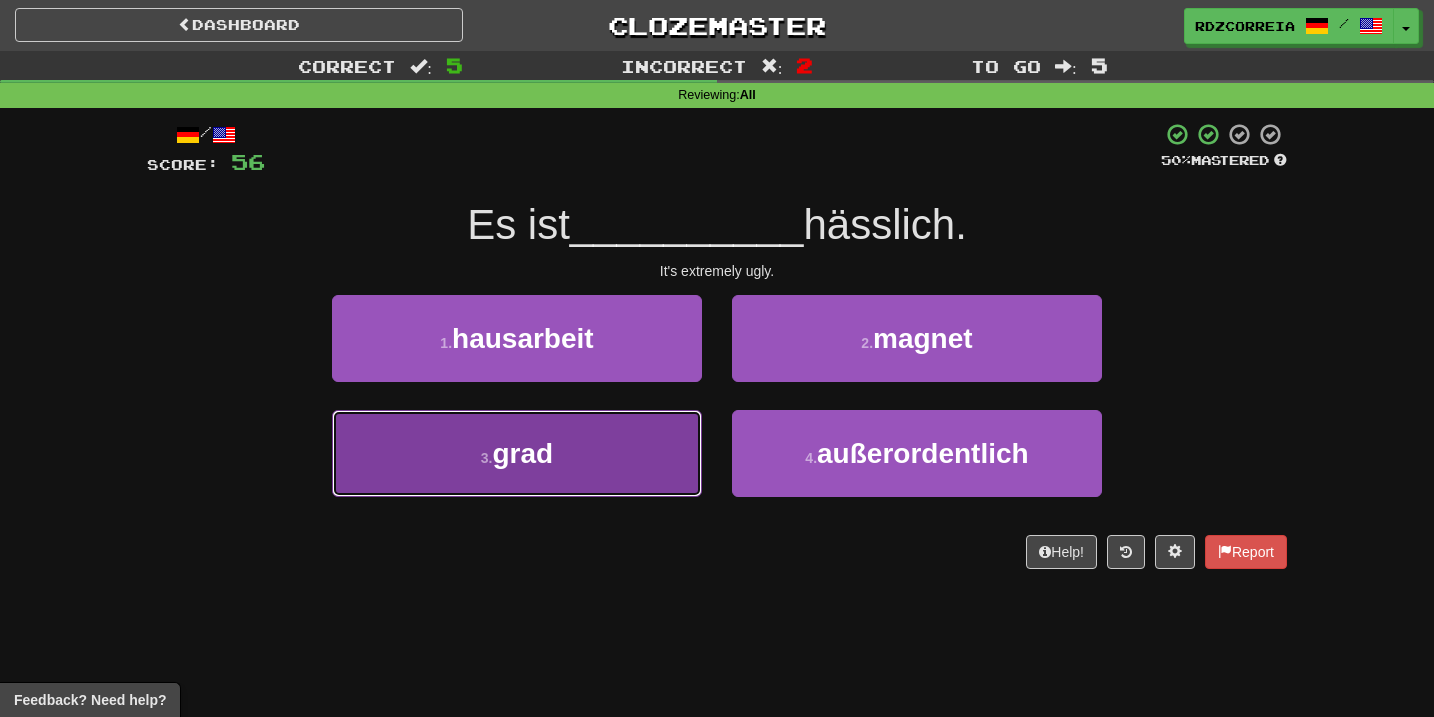 click on "3 .  grad" at bounding box center (517, 453) 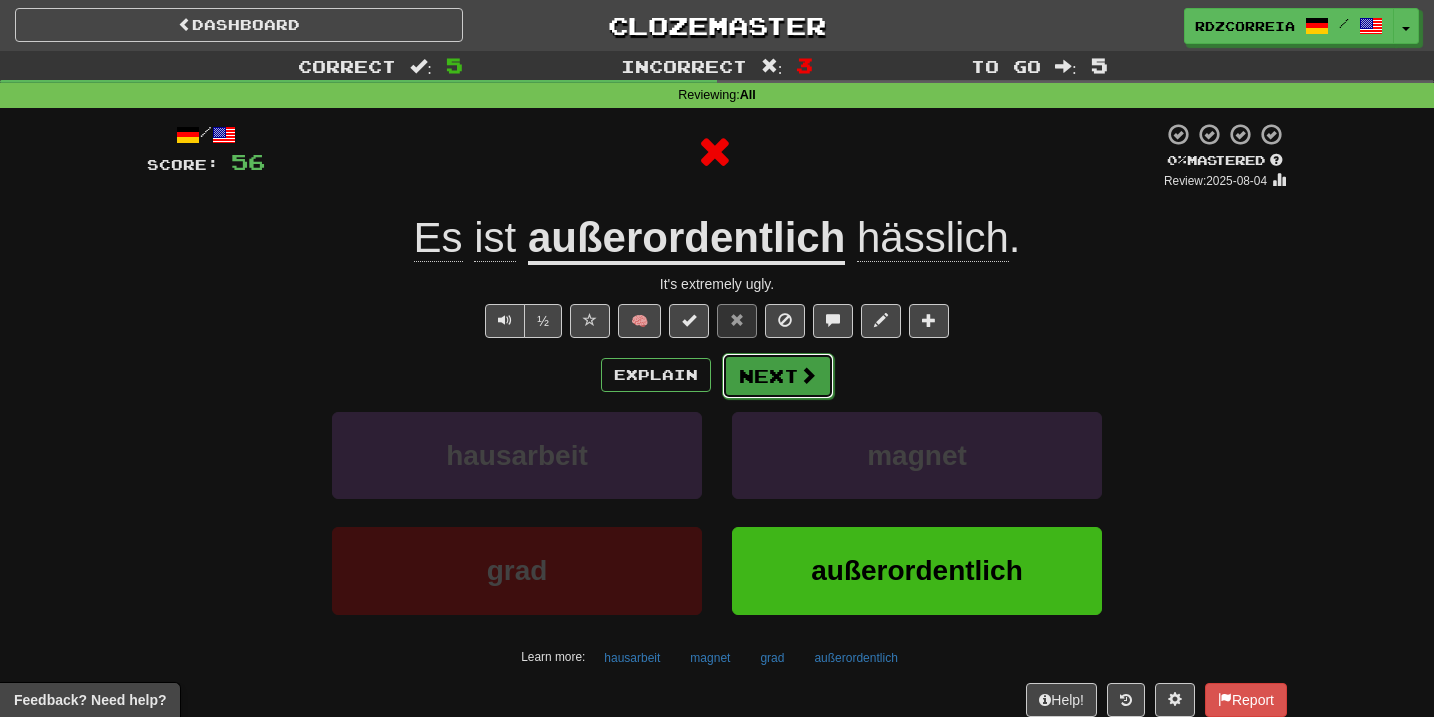 click on "Next" at bounding box center [778, 376] 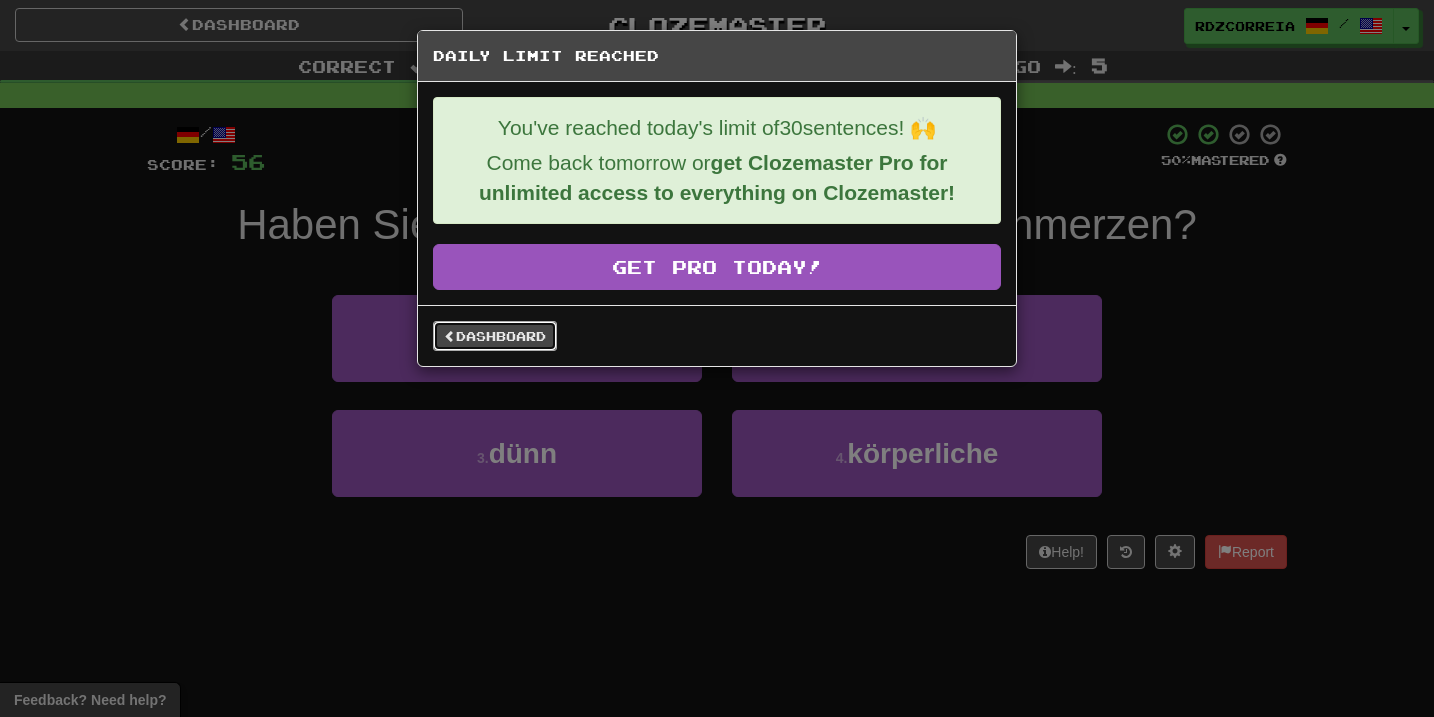 click on "Dashboard" at bounding box center [495, 336] 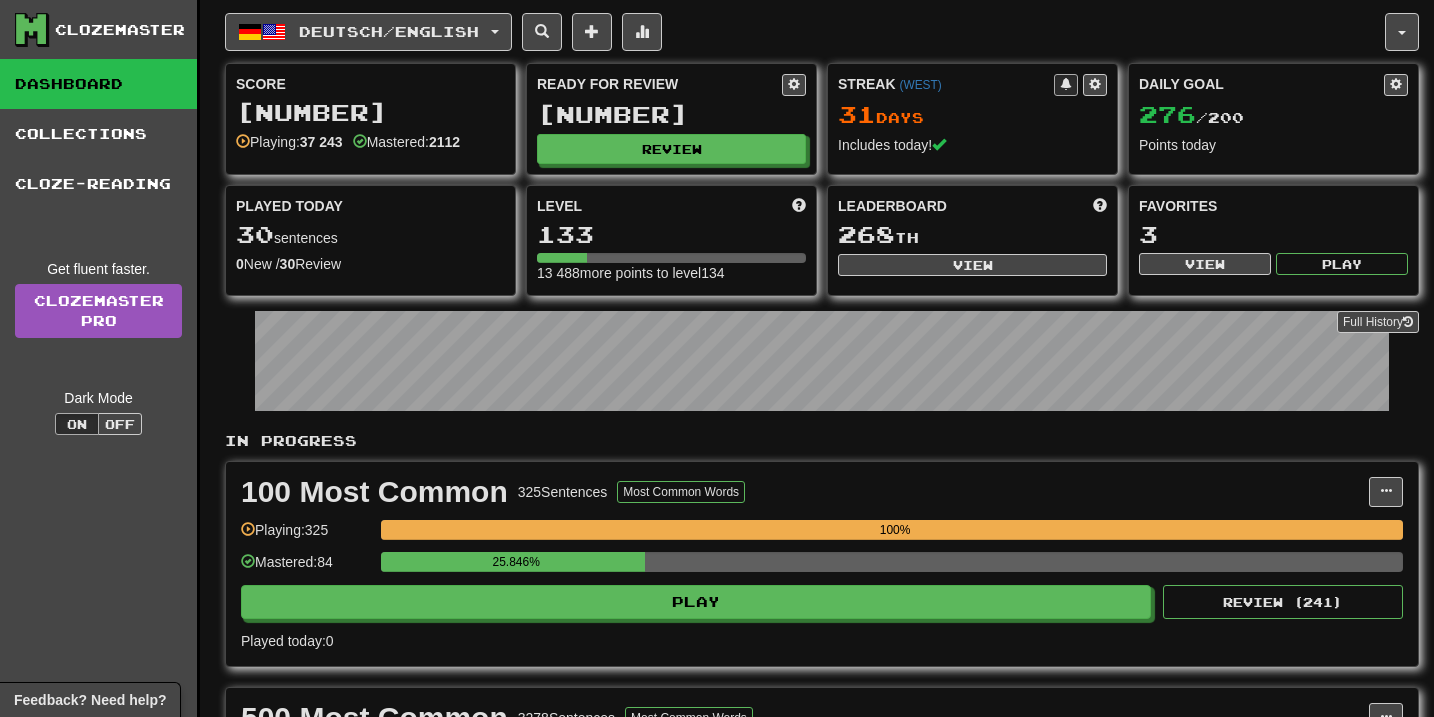 scroll, scrollTop: 0, scrollLeft: 0, axis: both 